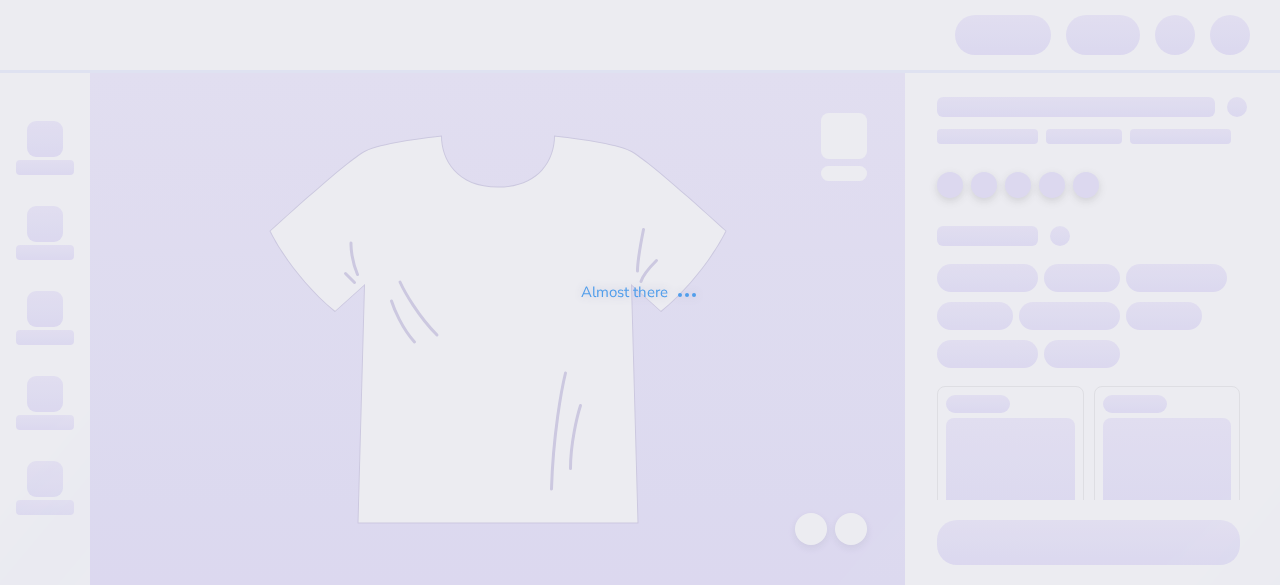 scroll, scrollTop: 0, scrollLeft: 0, axis: both 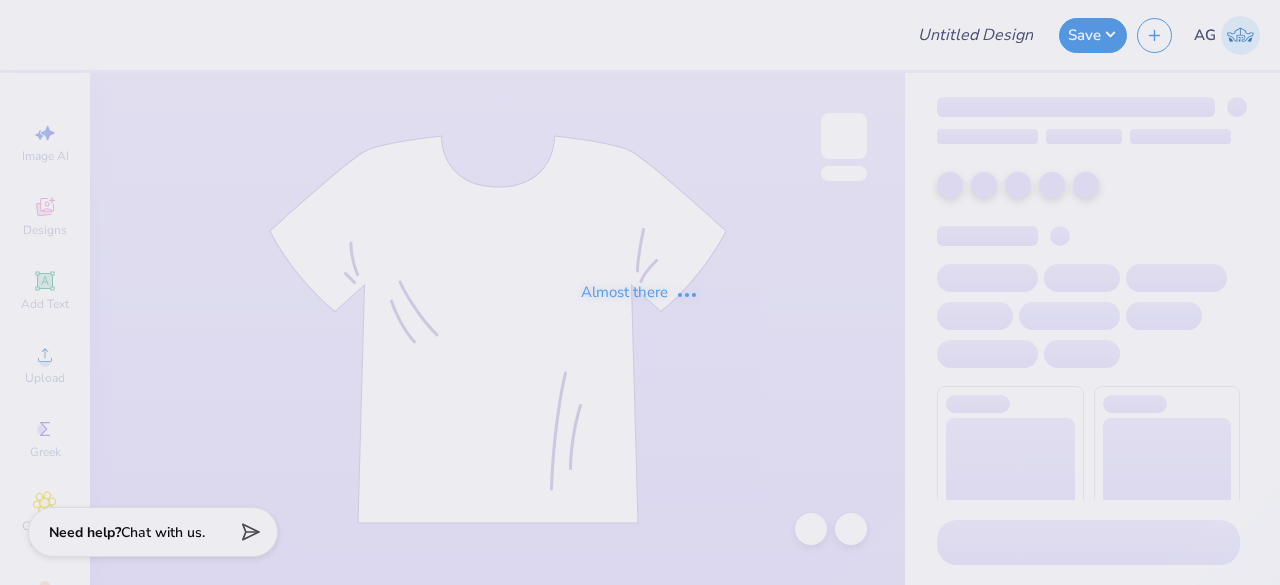 type on "Meet the greek tees for [CITY]" 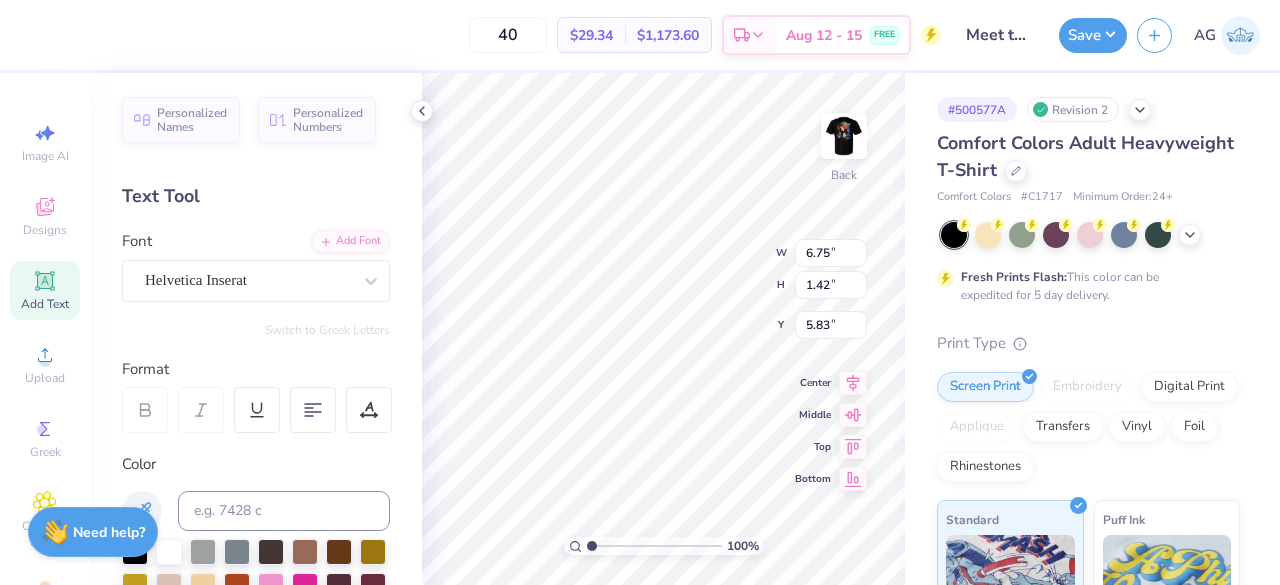 scroll, scrollTop: 16, scrollLeft: 2, axis: both 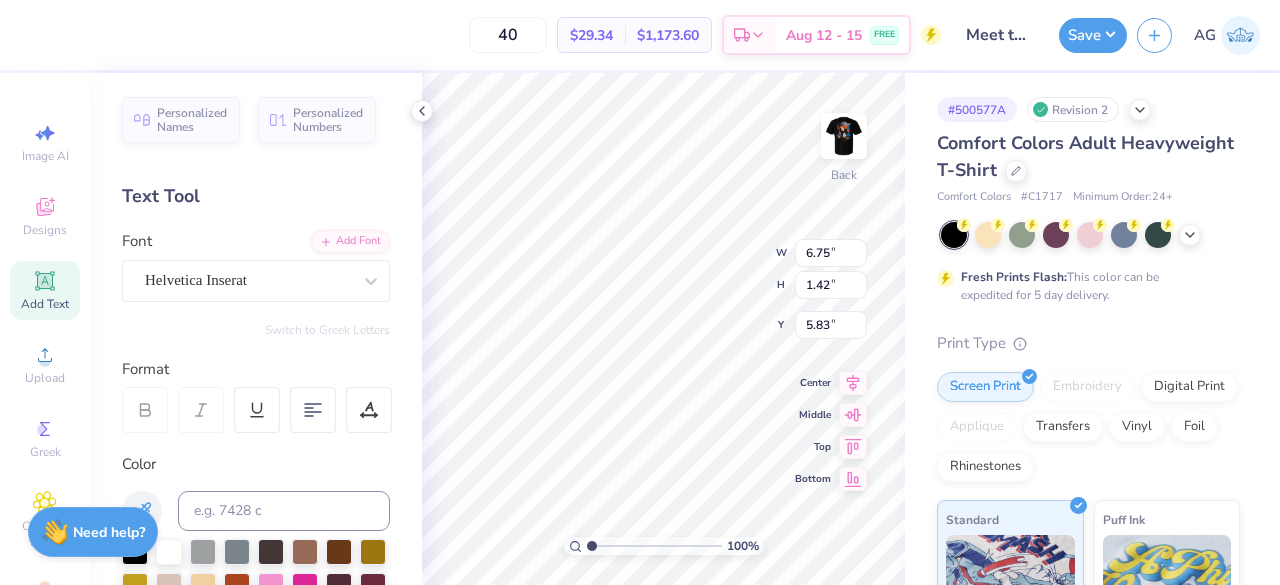 paste on "Condors" 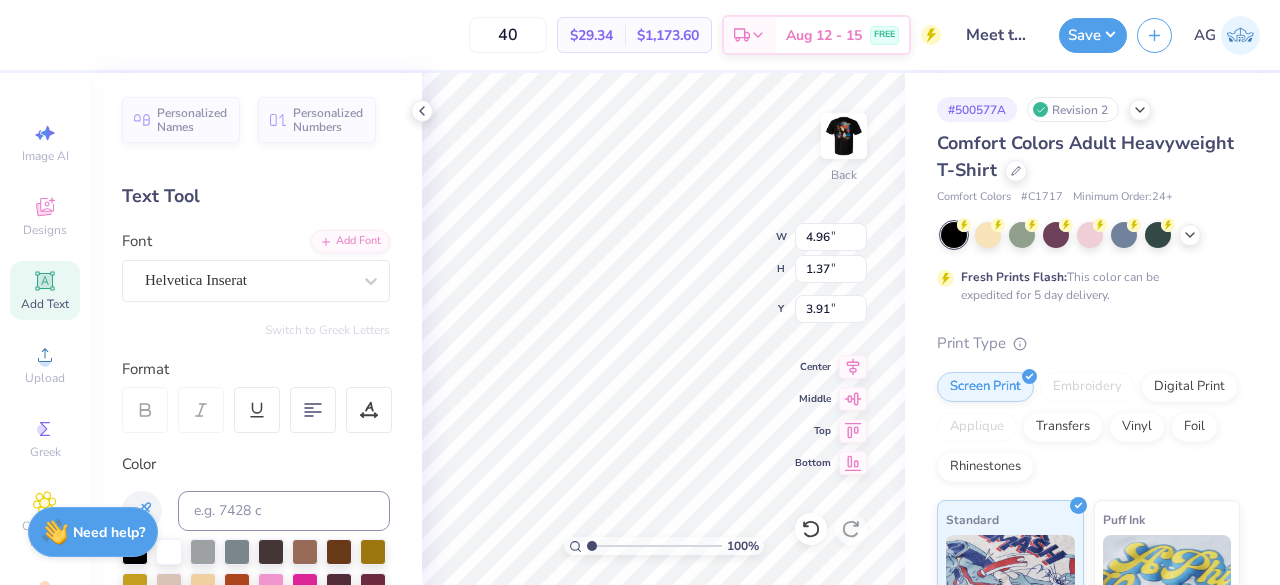 scroll, scrollTop: 16, scrollLeft: 2, axis: both 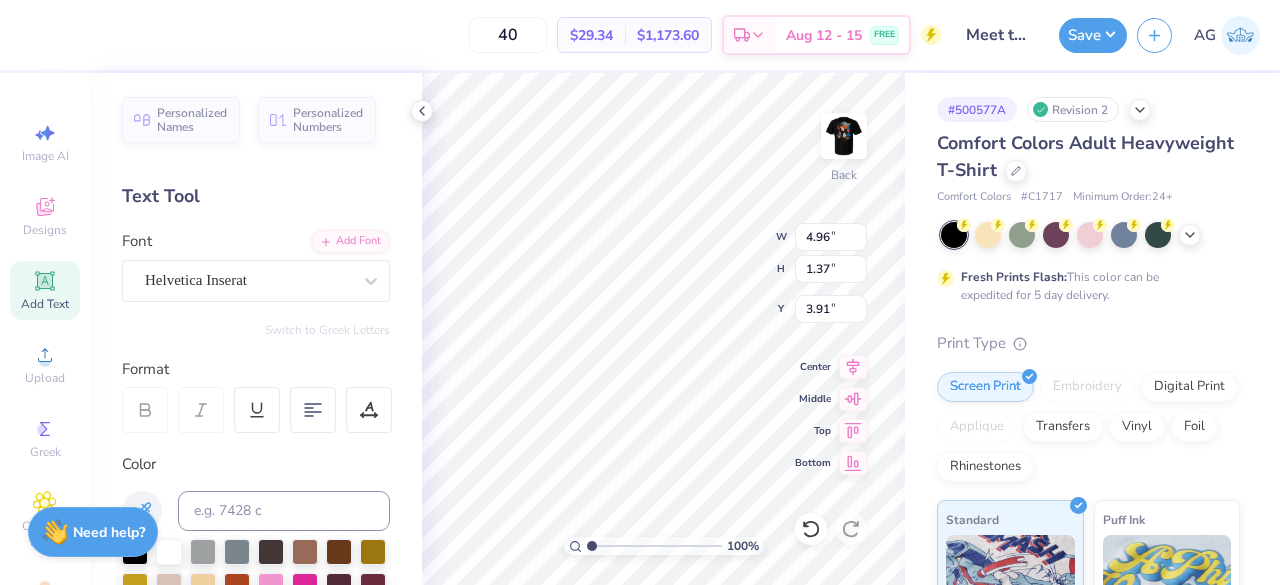 type 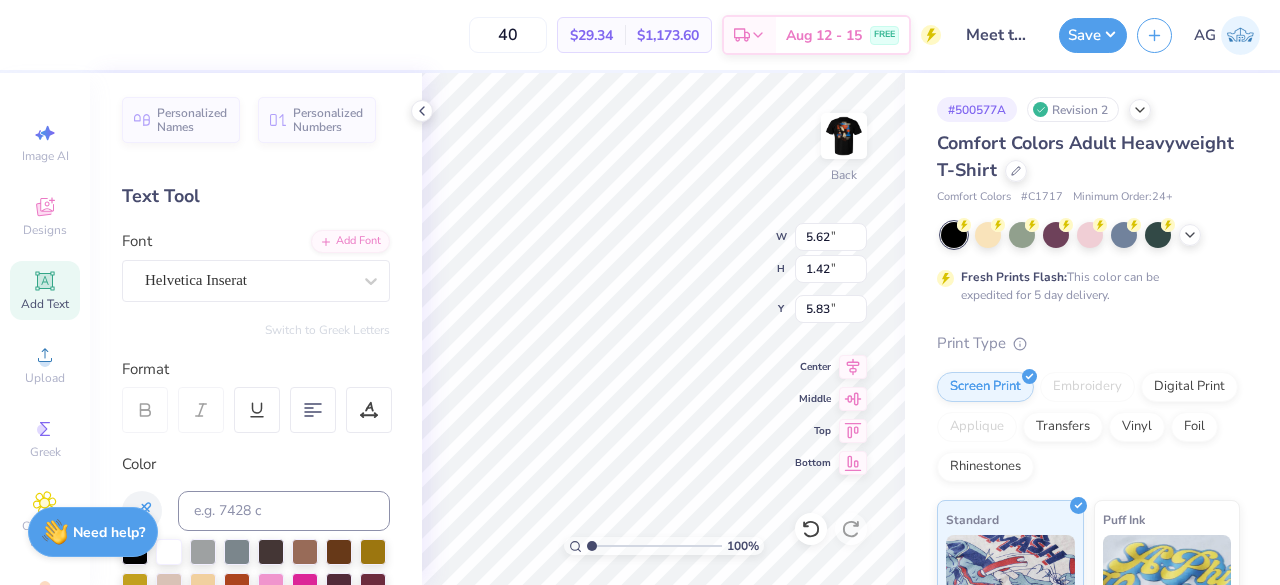 type on "3.48" 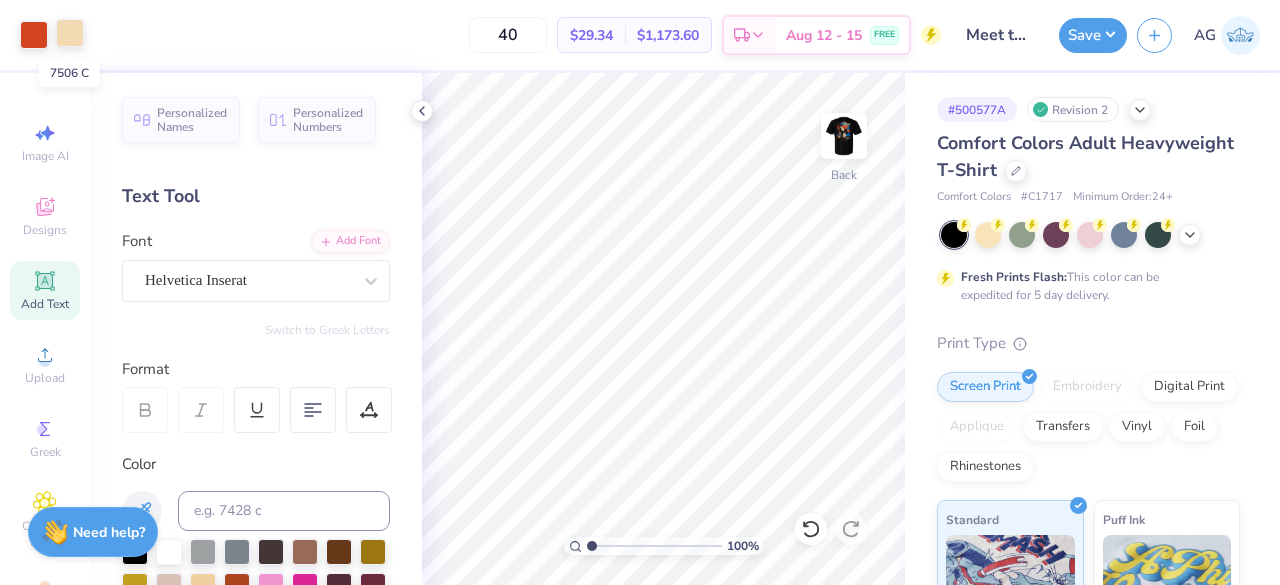 click at bounding box center (70, 33) 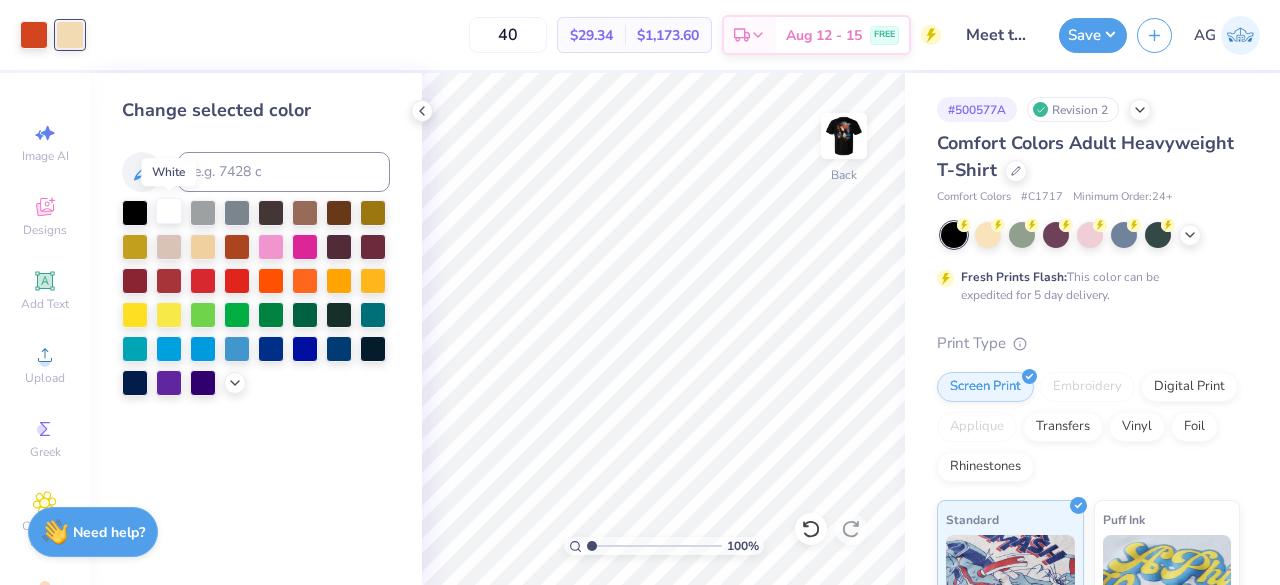 click at bounding box center [169, 211] 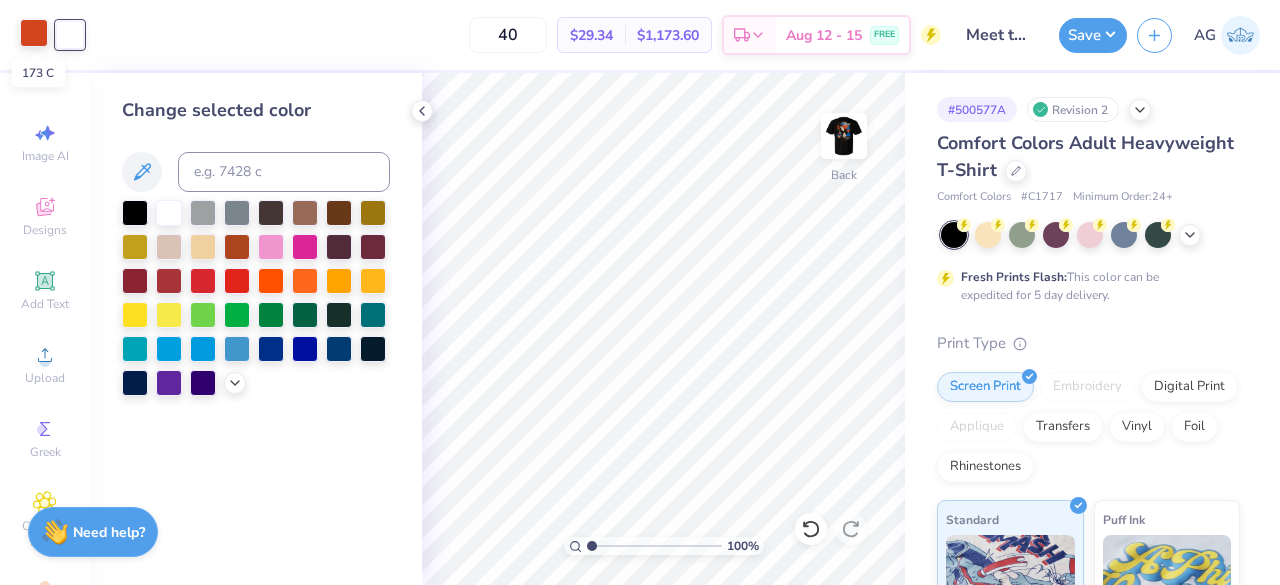 click at bounding box center [34, 33] 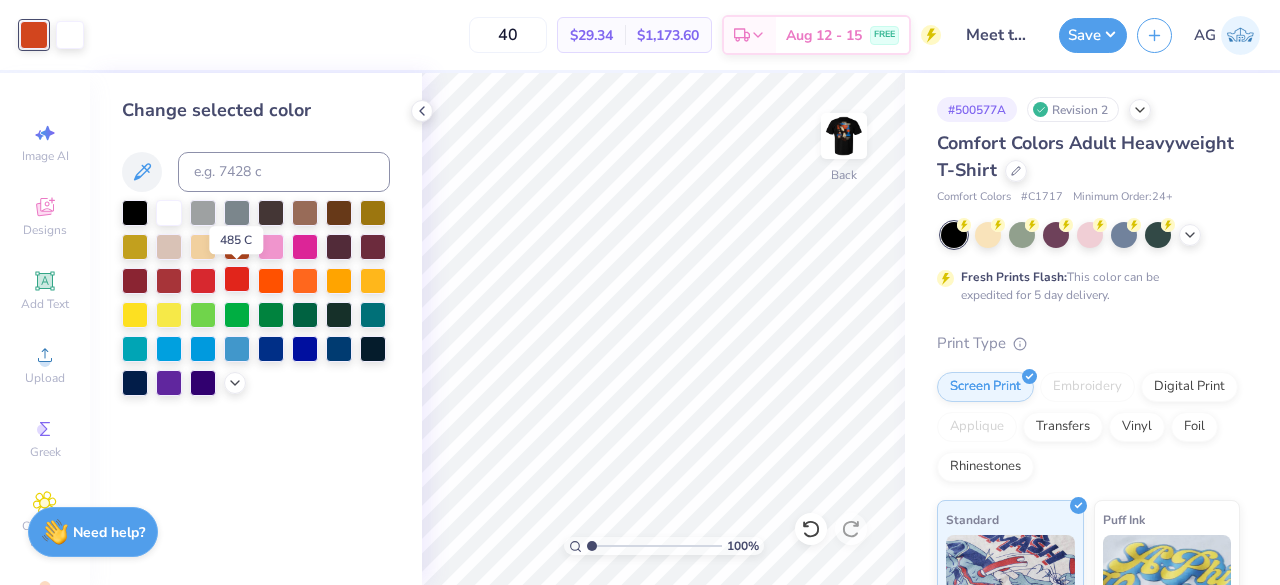 click at bounding box center (237, 279) 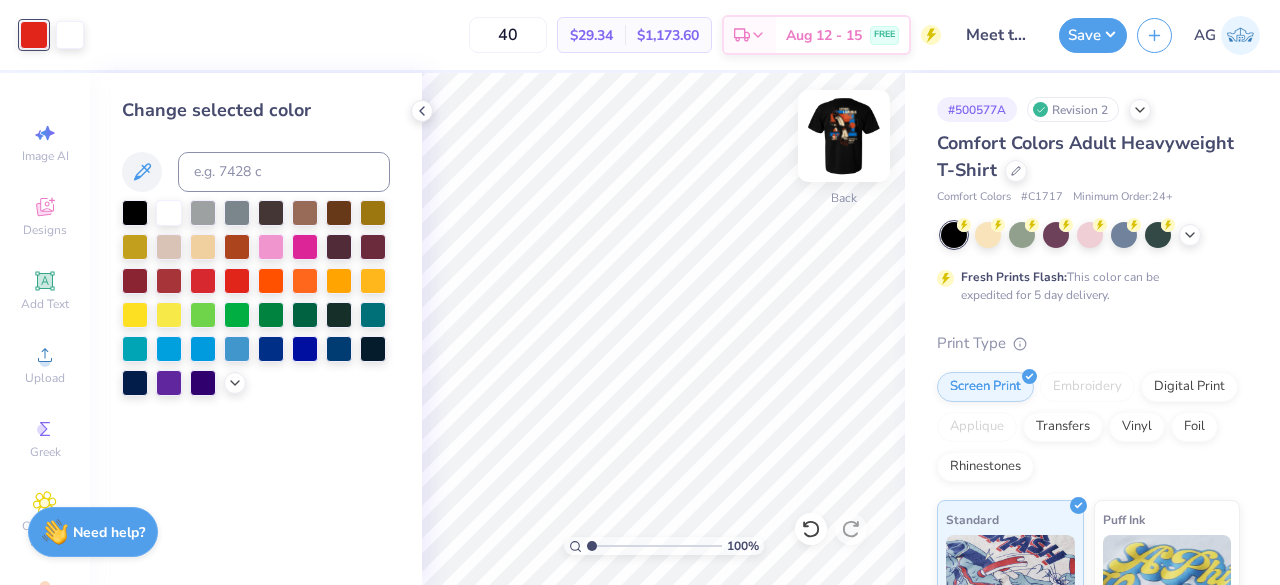 click at bounding box center [844, 136] 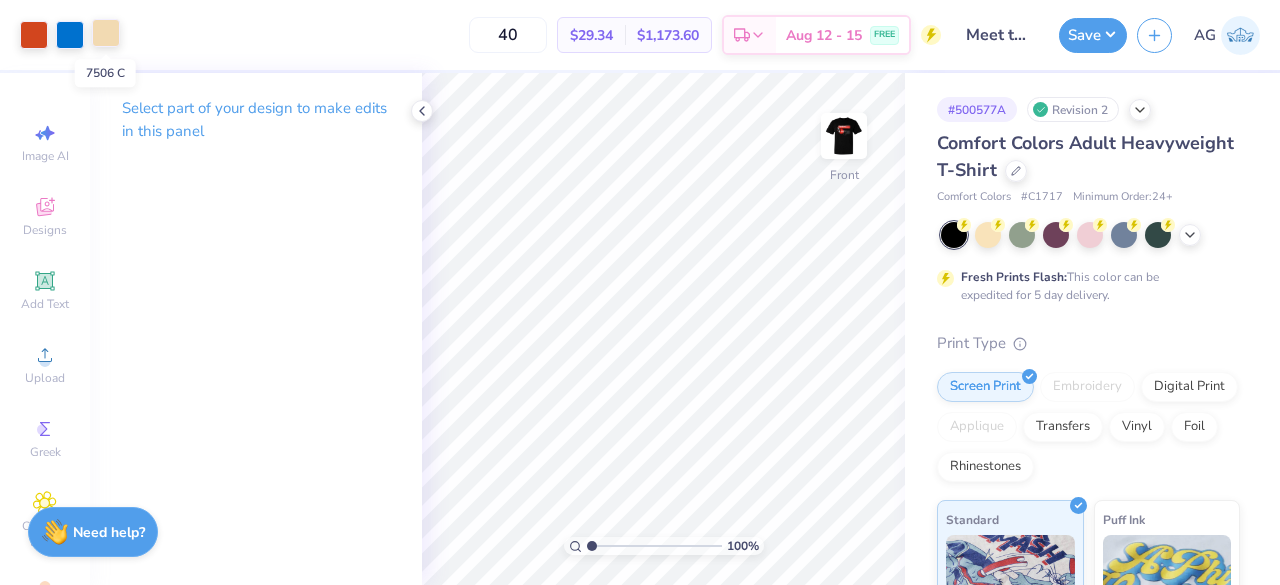 click at bounding box center (106, 33) 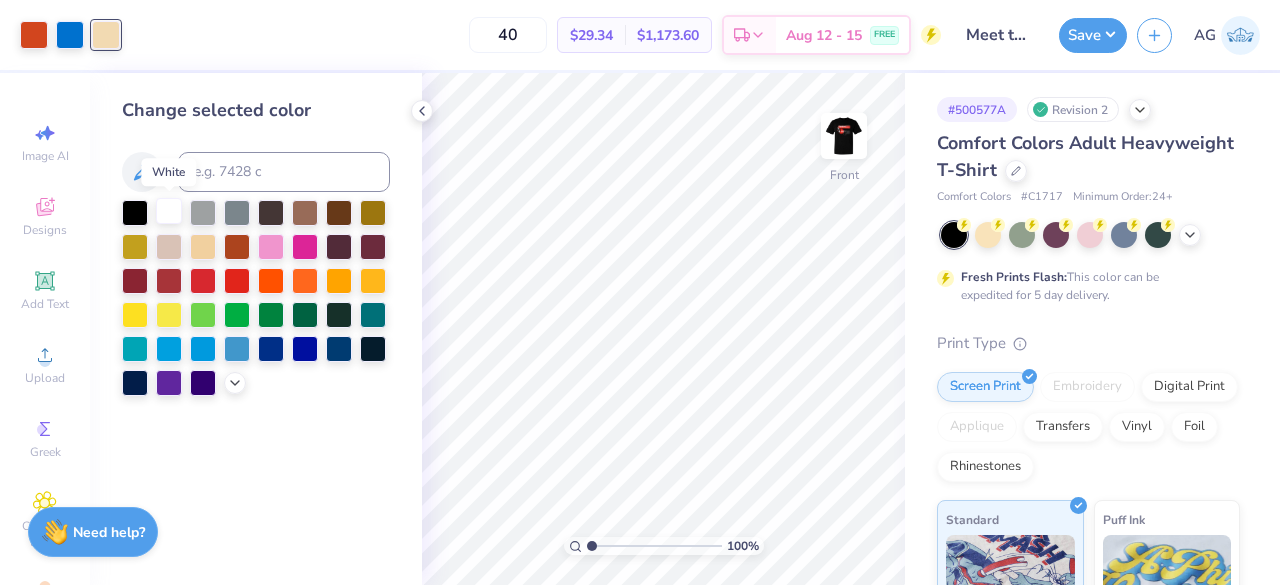 click at bounding box center [169, 211] 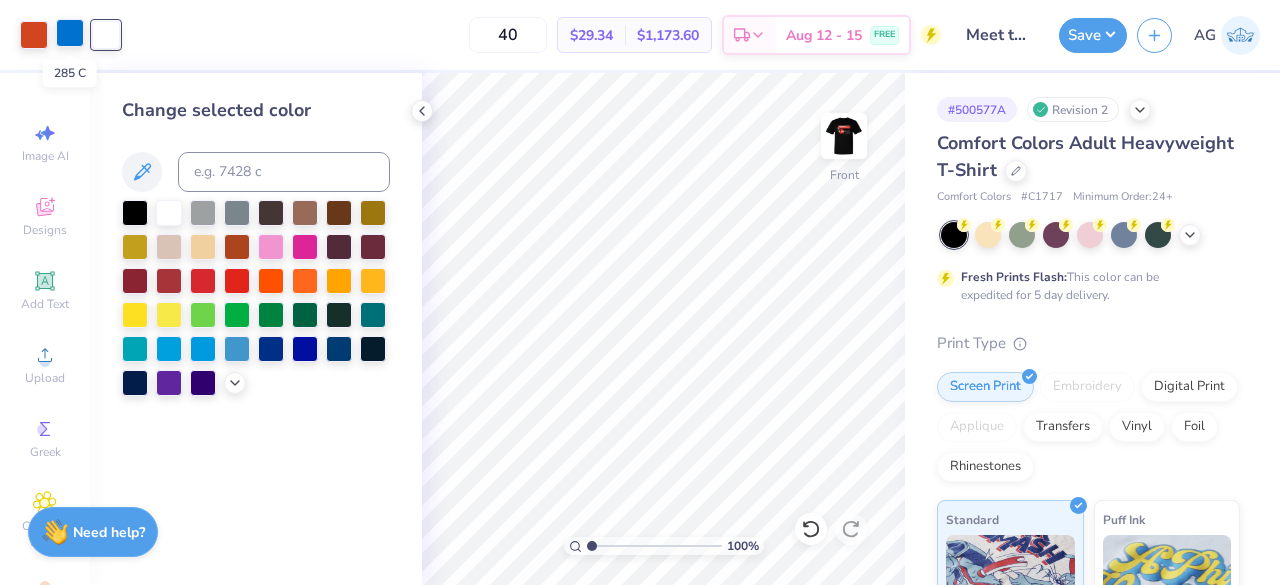 click at bounding box center (70, 33) 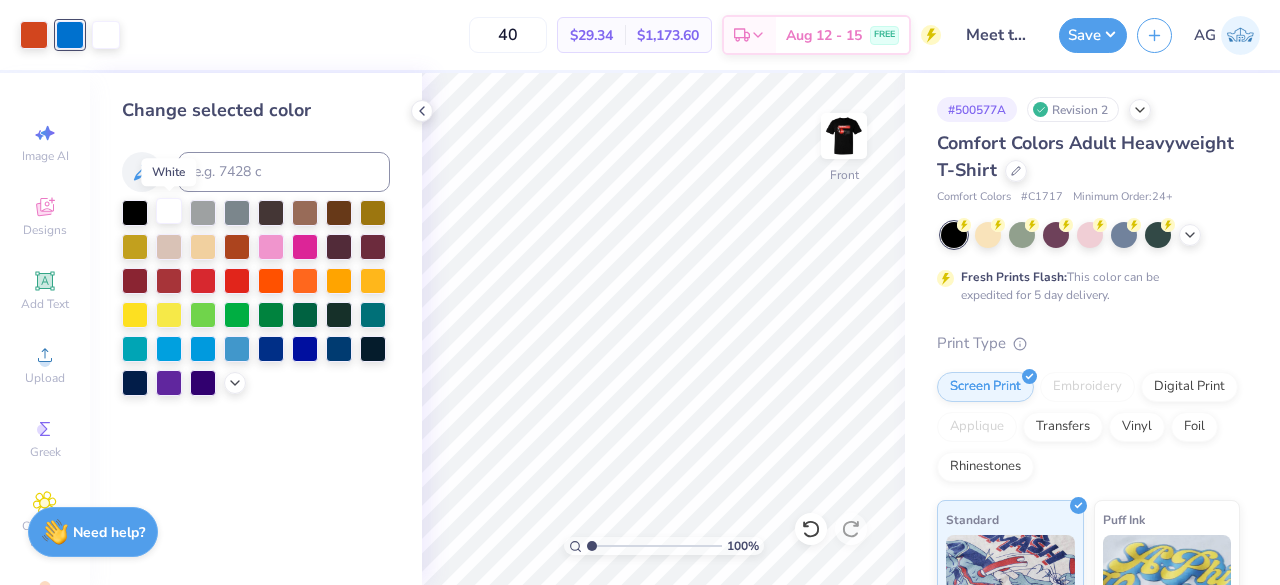 click at bounding box center [169, 211] 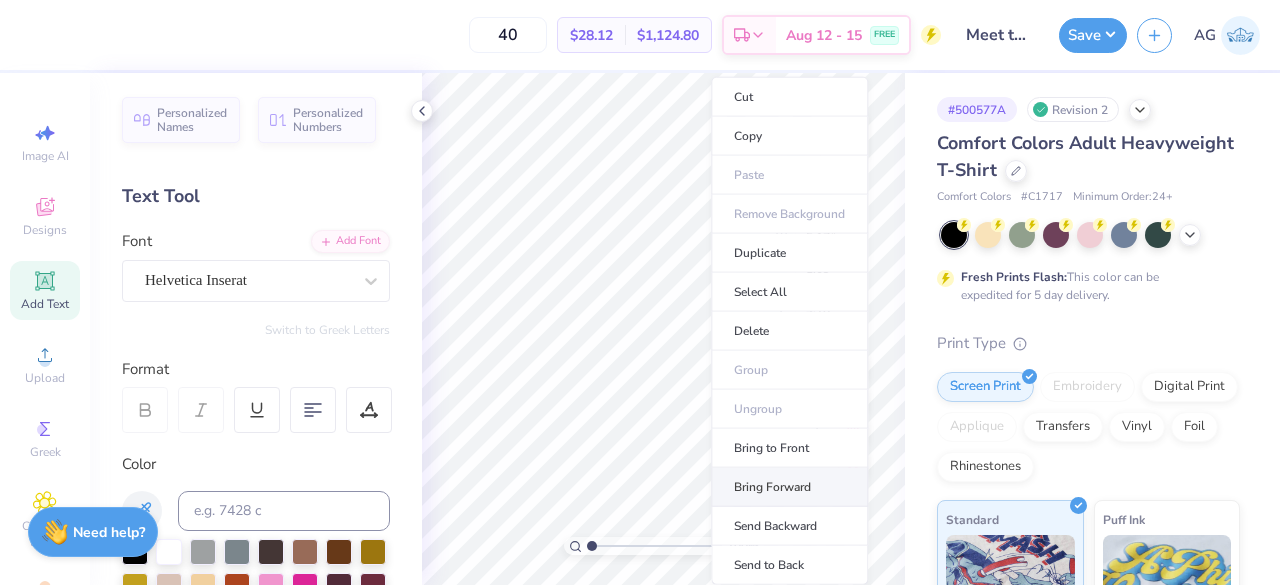 click on "Bring Forward" at bounding box center (789, 487) 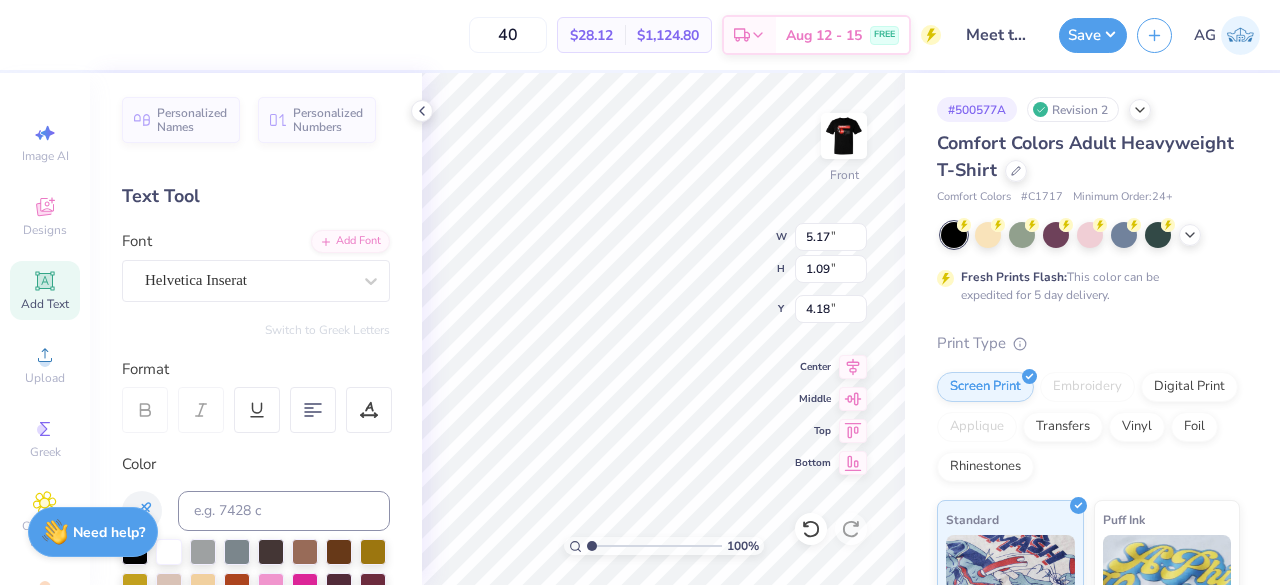 scroll, scrollTop: 246, scrollLeft: 0, axis: vertical 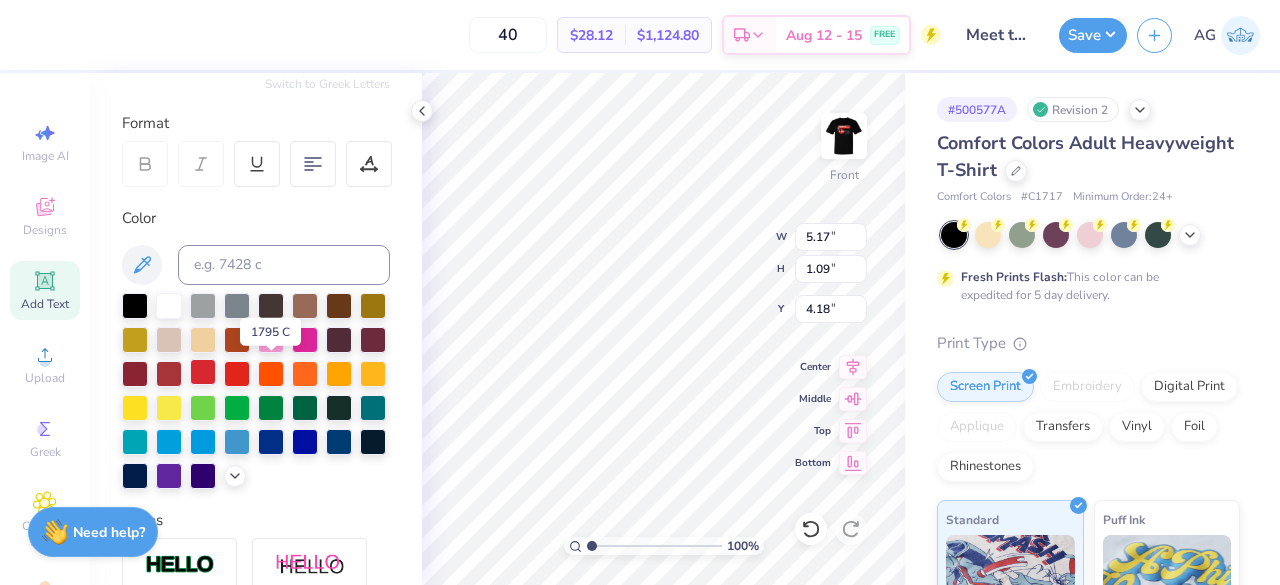 click at bounding box center [203, 372] 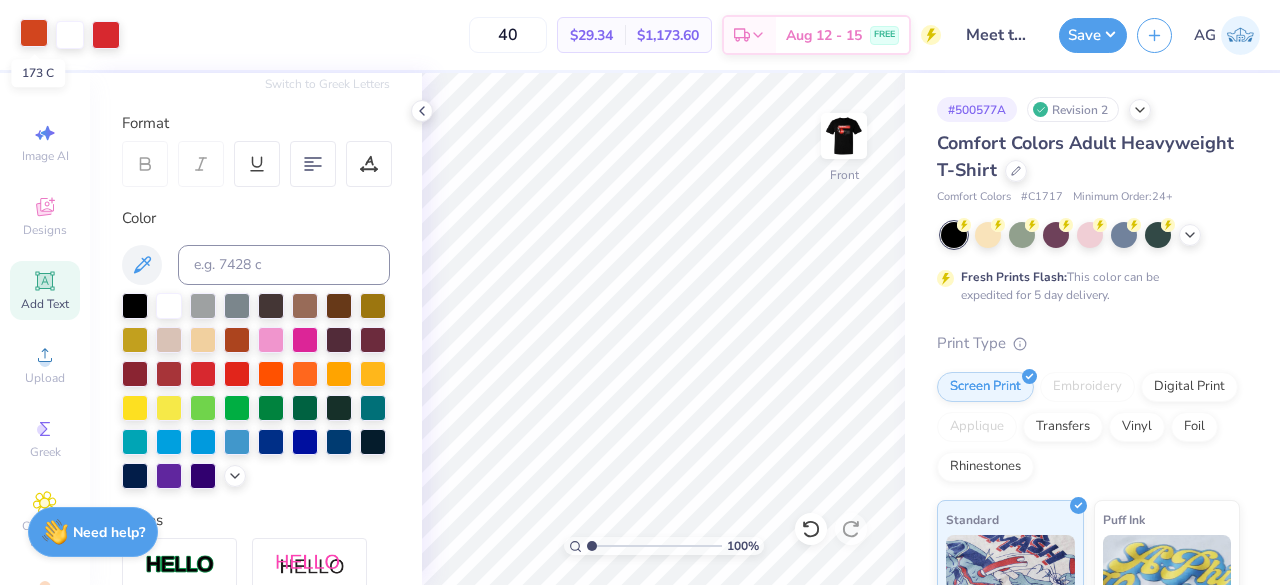 click at bounding box center [34, 33] 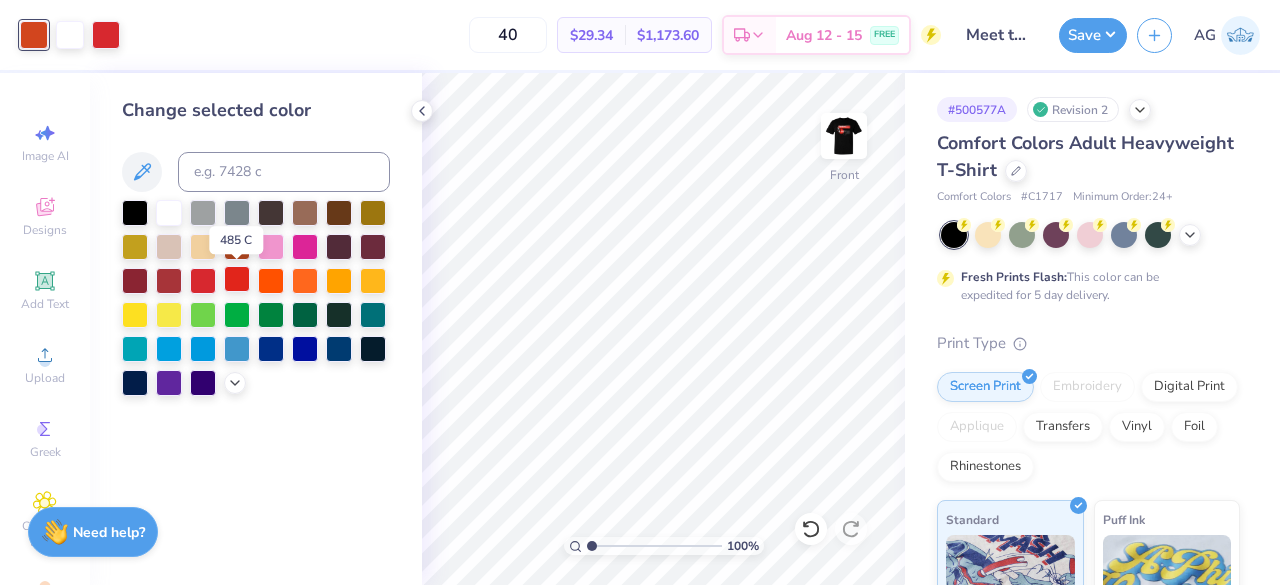 click at bounding box center (237, 279) 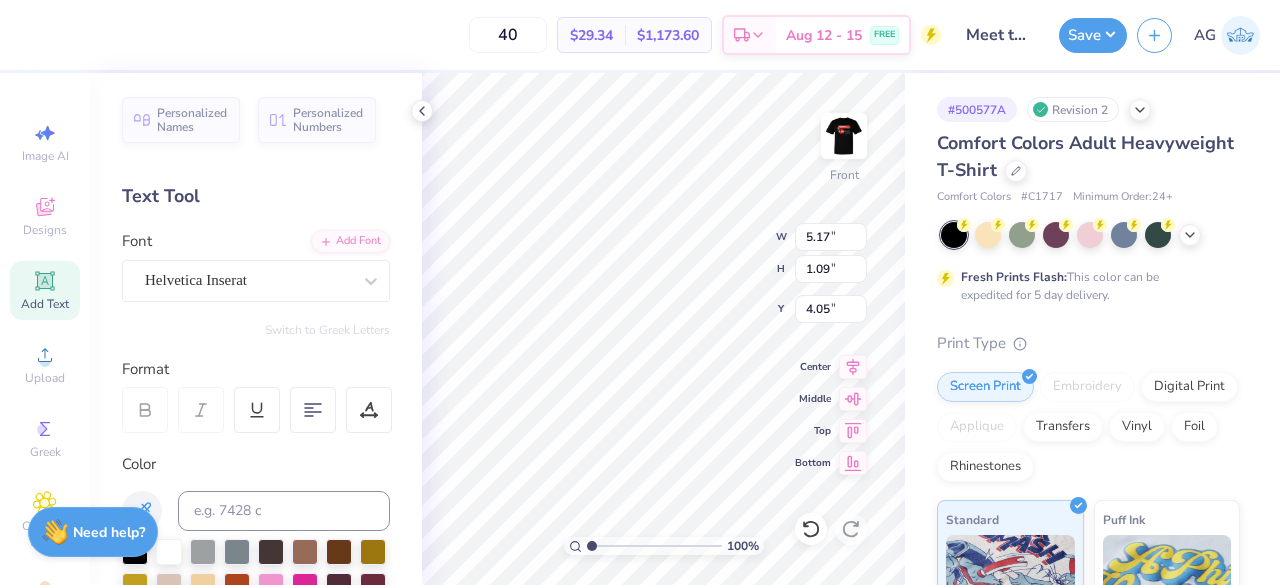 type on "4.05" 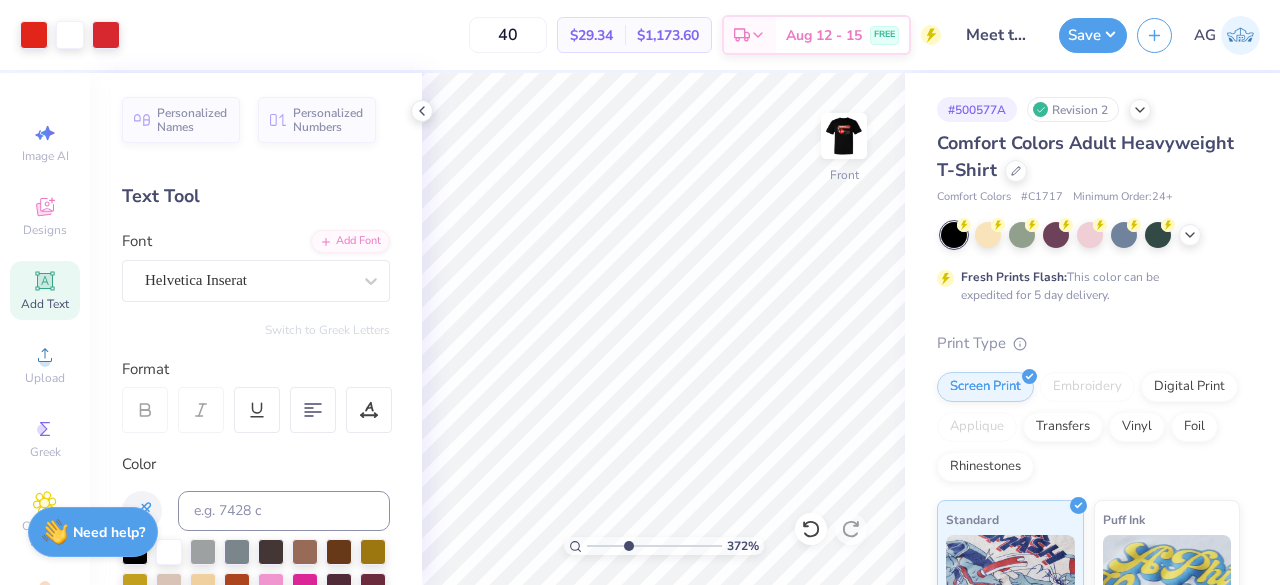 click at bounding box center [654, 546] 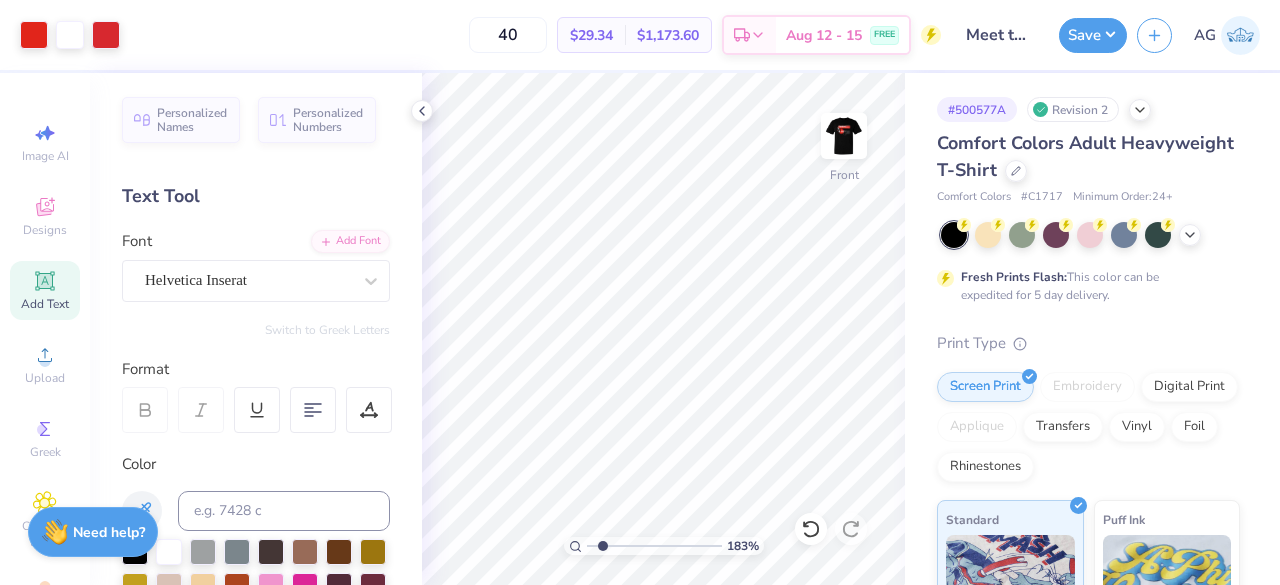 click at bounding box center (654, 546) 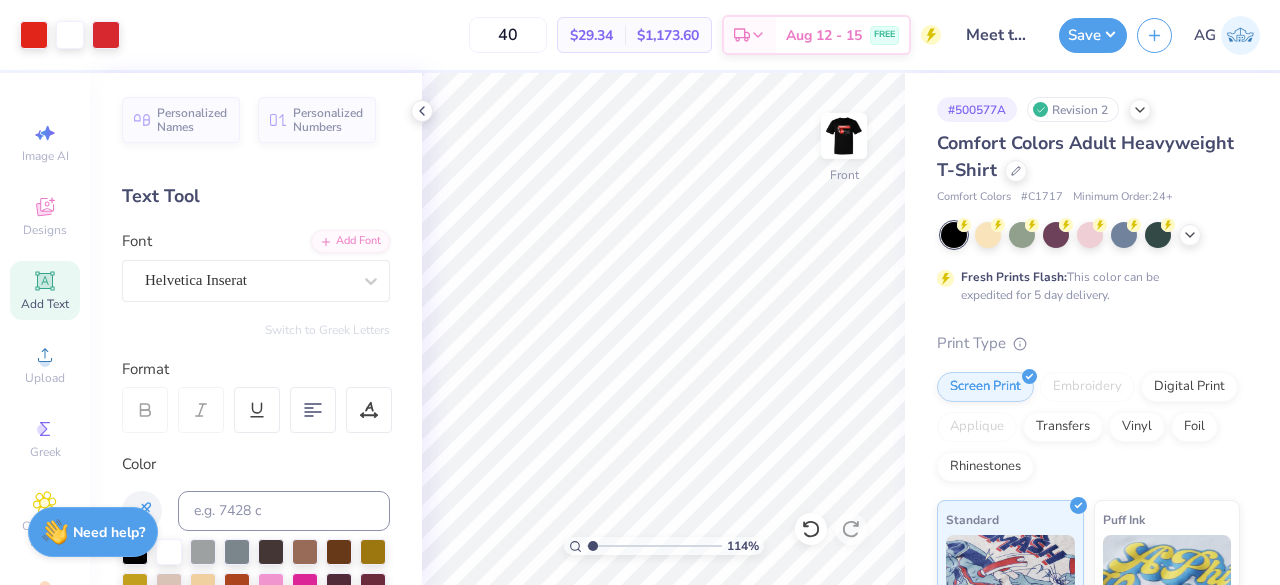 type on "1.14" 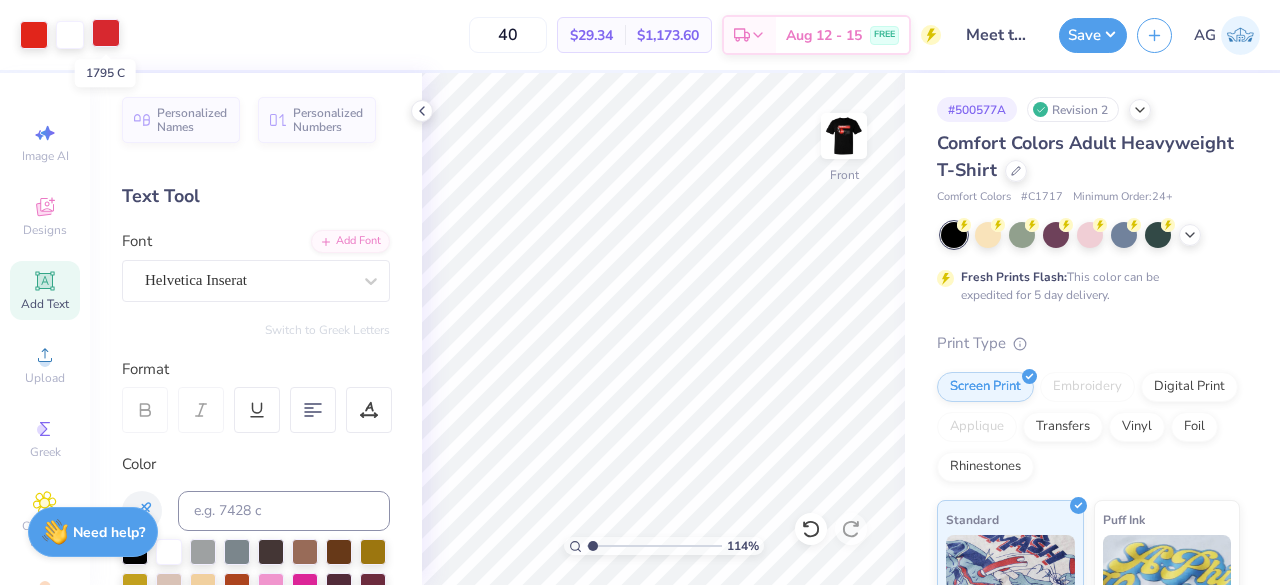 click at bounding box center (106, 33) 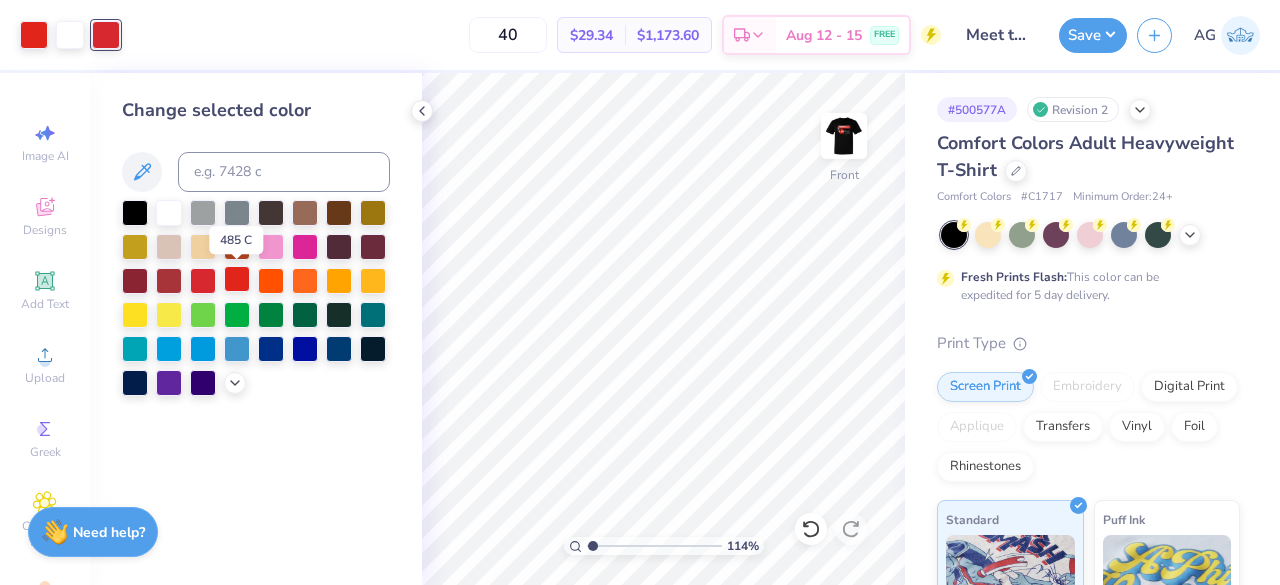 click at bounding box center [237, 279] 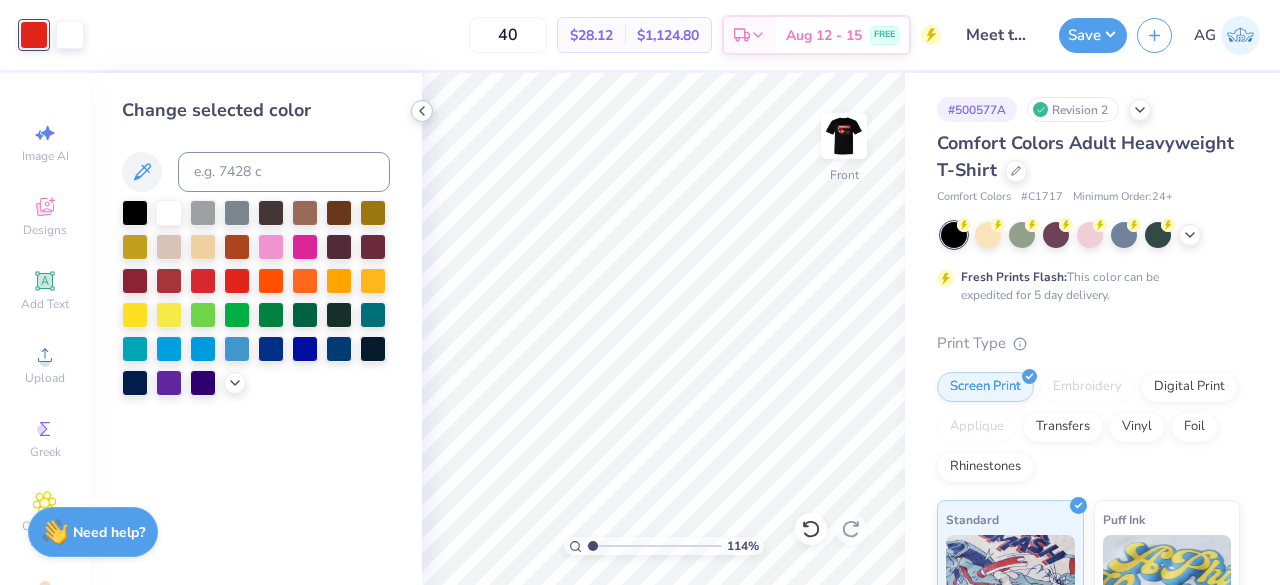 click 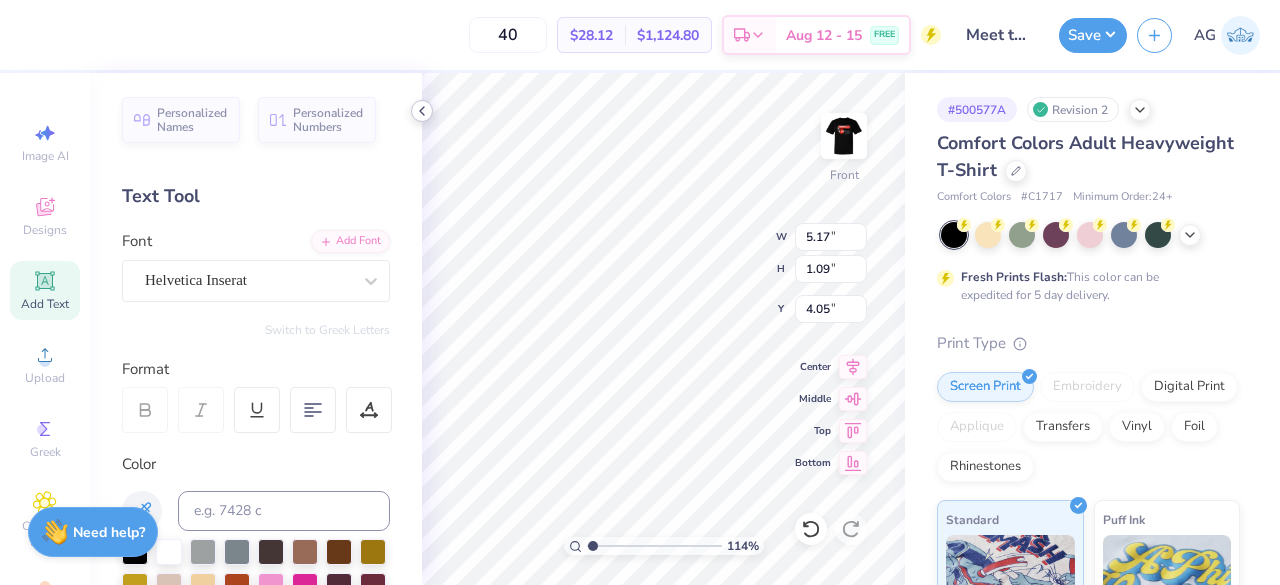 type on "10.64" 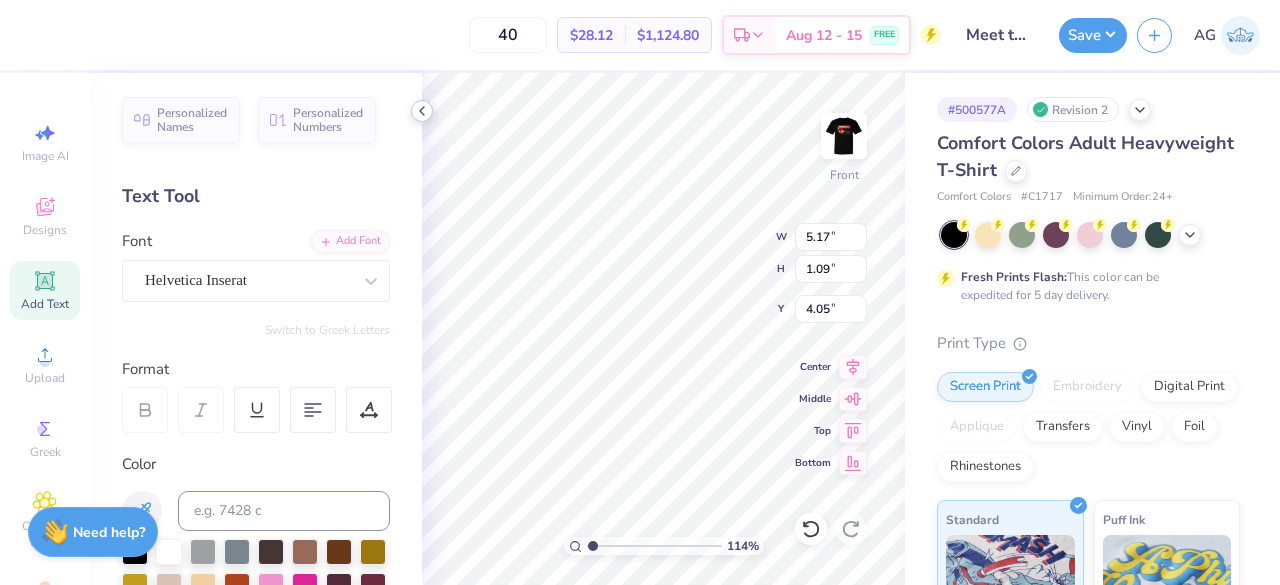 type on "14.77" 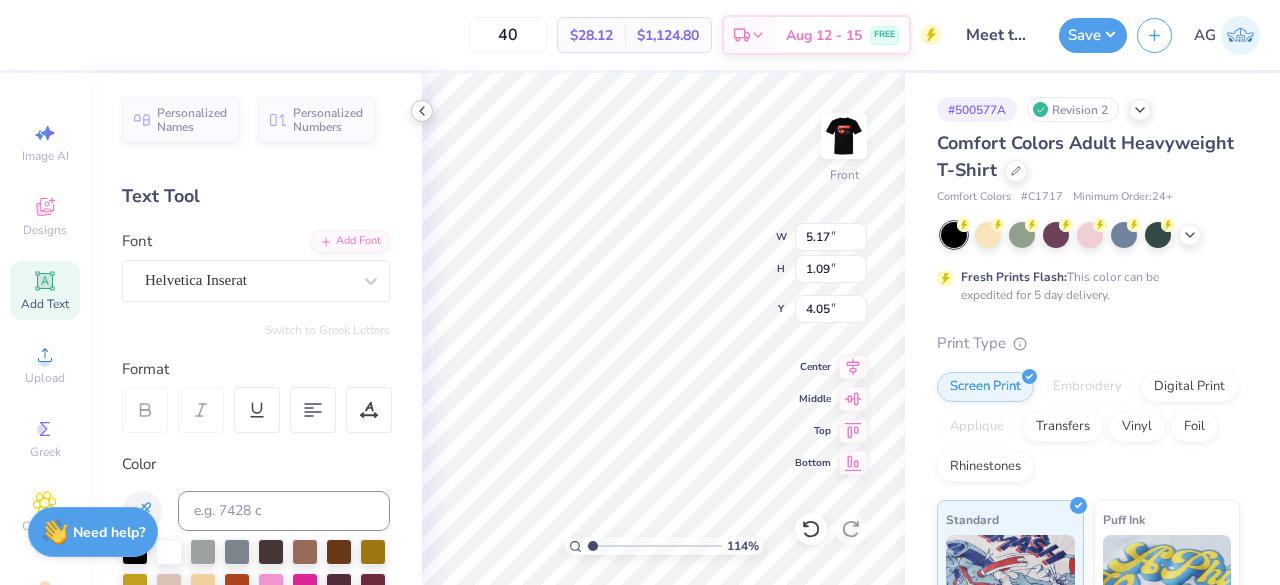 type on "L" 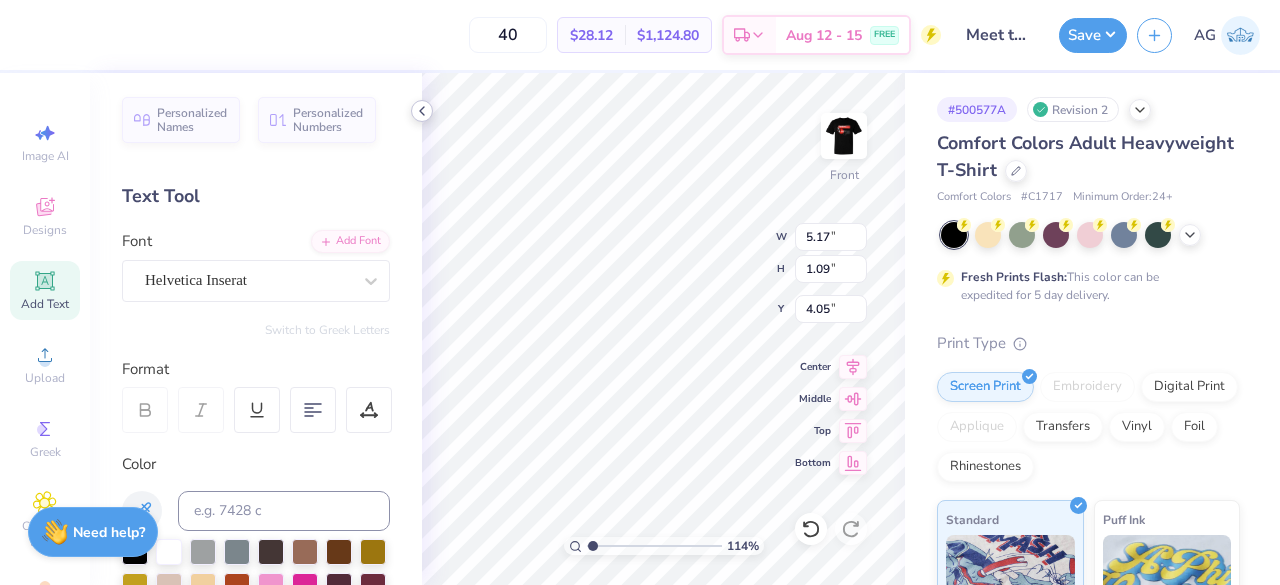 type on "Condors" 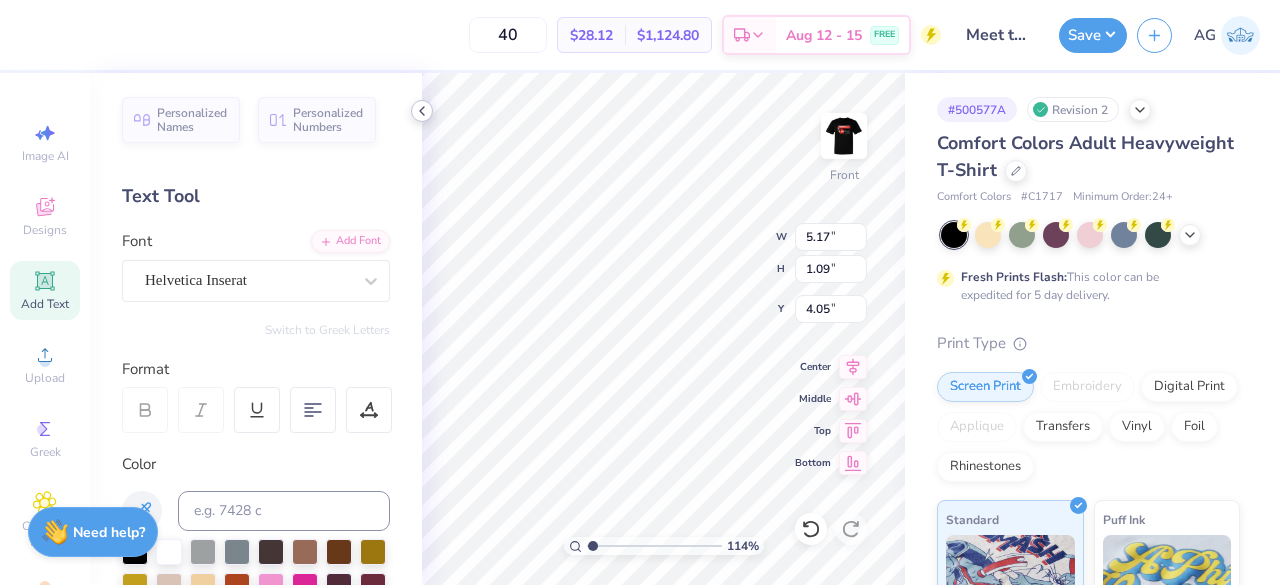 scroll, scrollTop: 17, scrollLeft: 4, axis: both 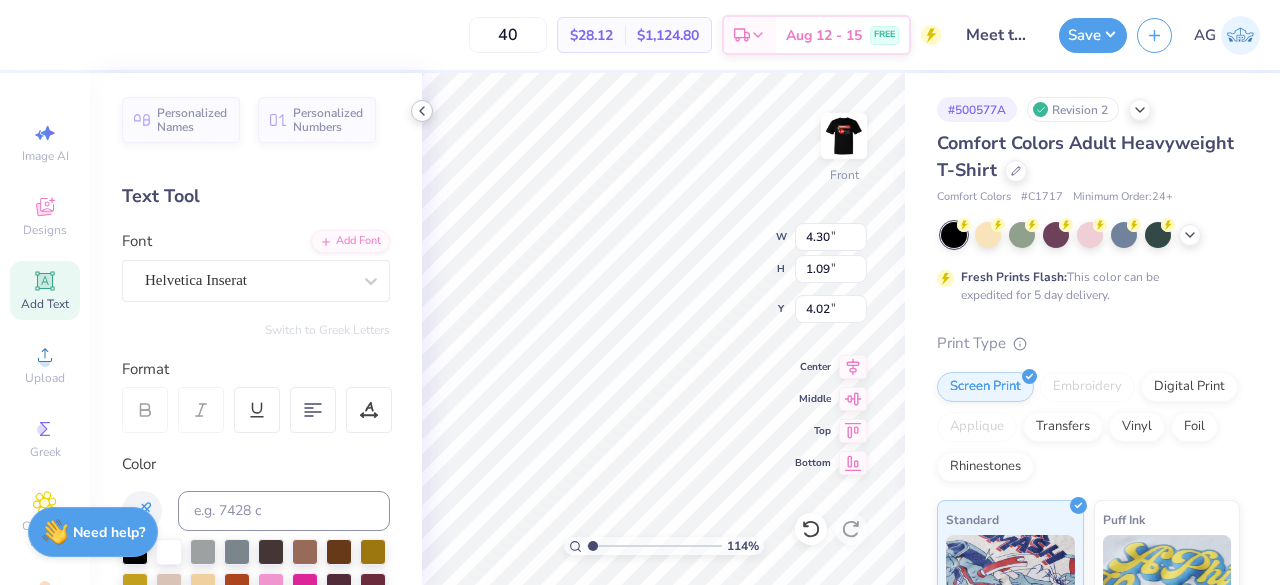 type on "4.02" 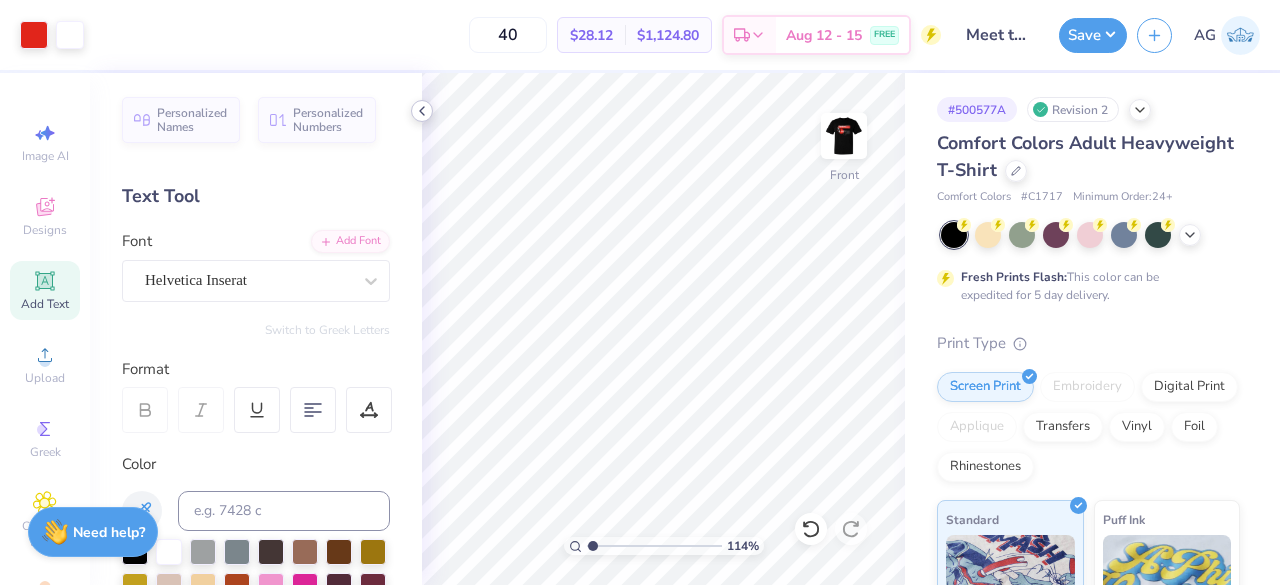 click 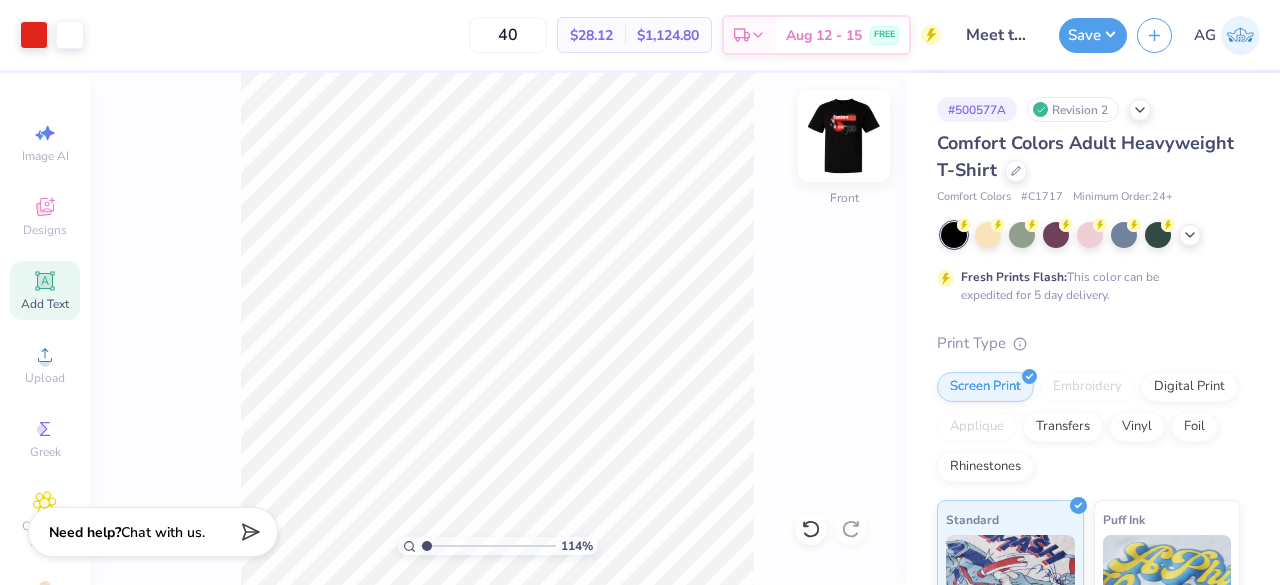 click at bounding box center [844, 136] 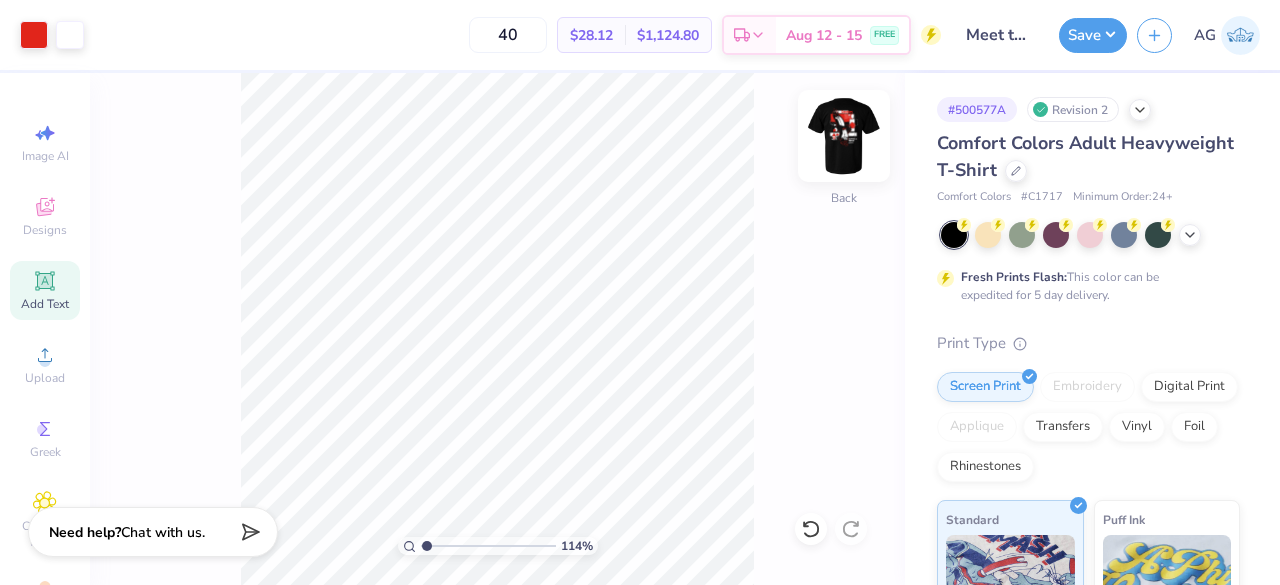 click at bounding box center [844, 136] 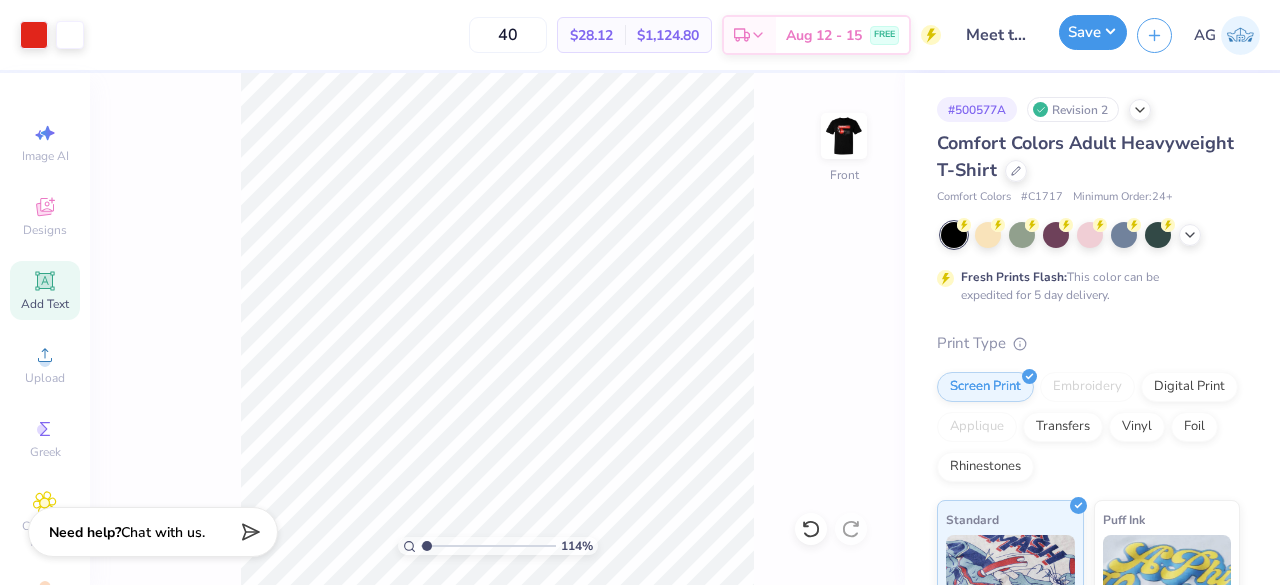 click on "Save" at bounding box center (1093, 32) 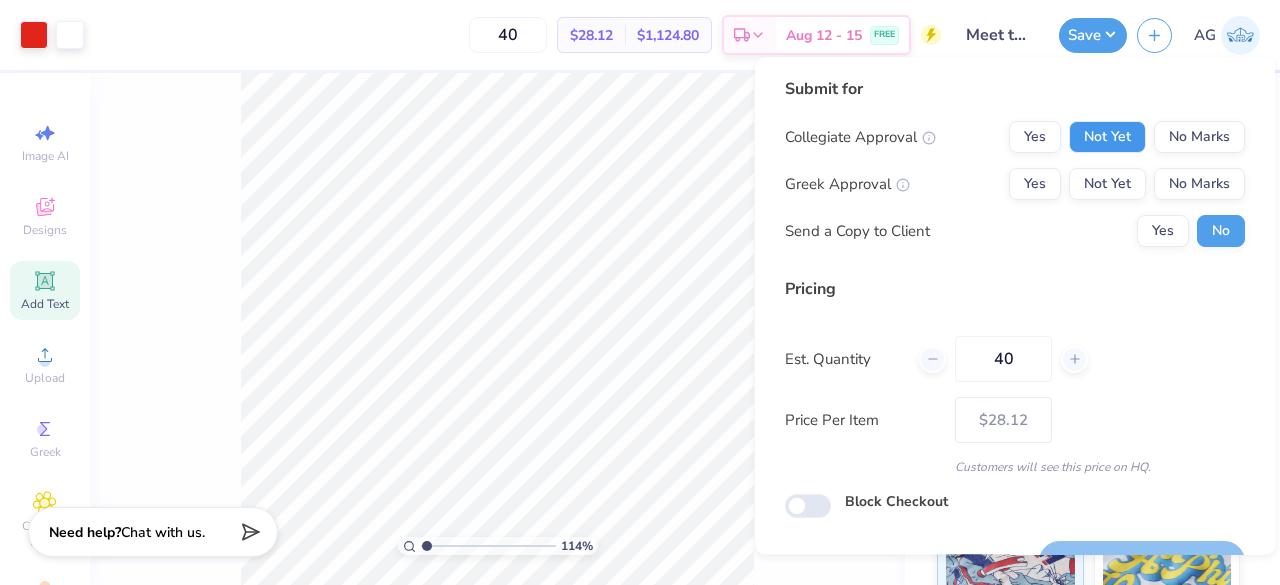 click on "Not Yet" at bounding box center (1107, 137) 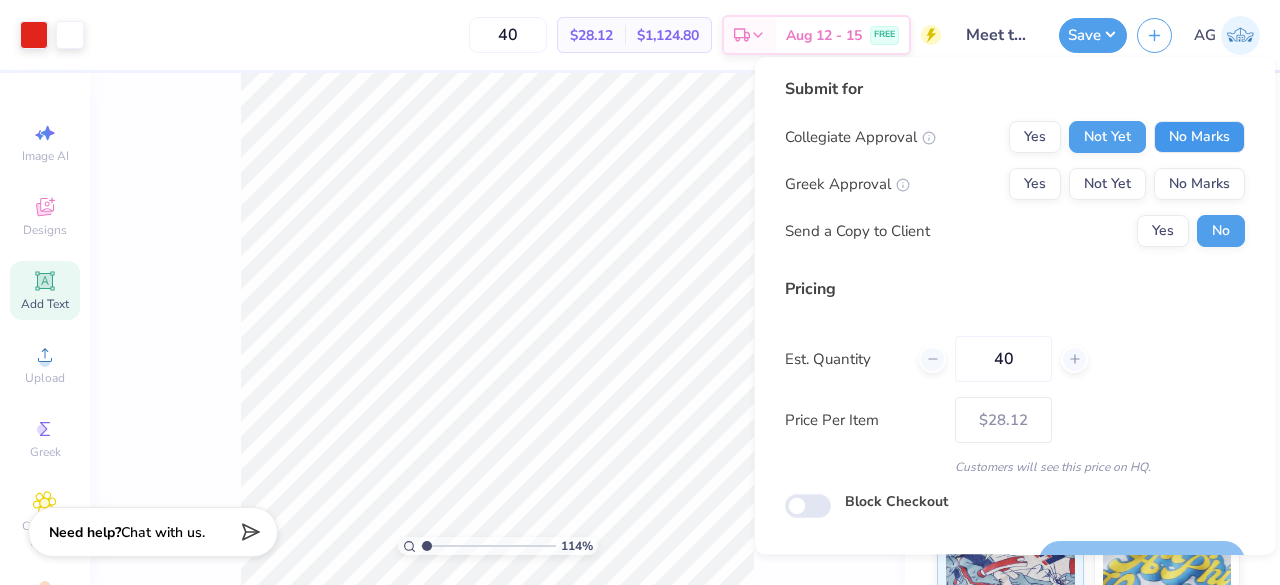 click on "No Marks" at bounding box center (1199, 137) 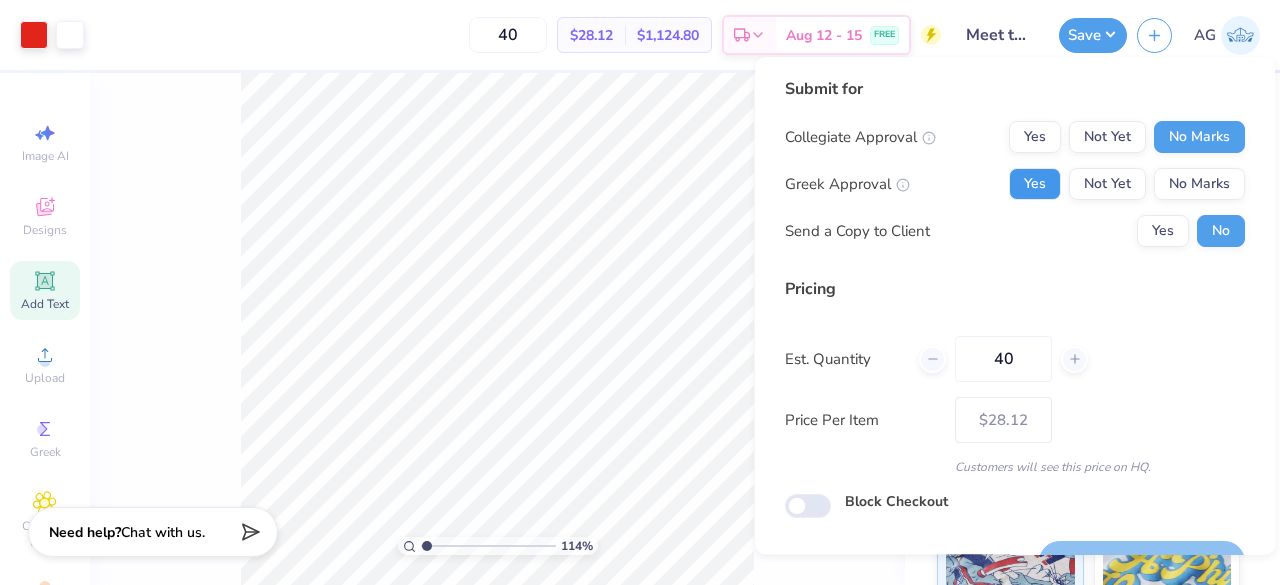 click on "Yes" at bounding box center (1035, 184) 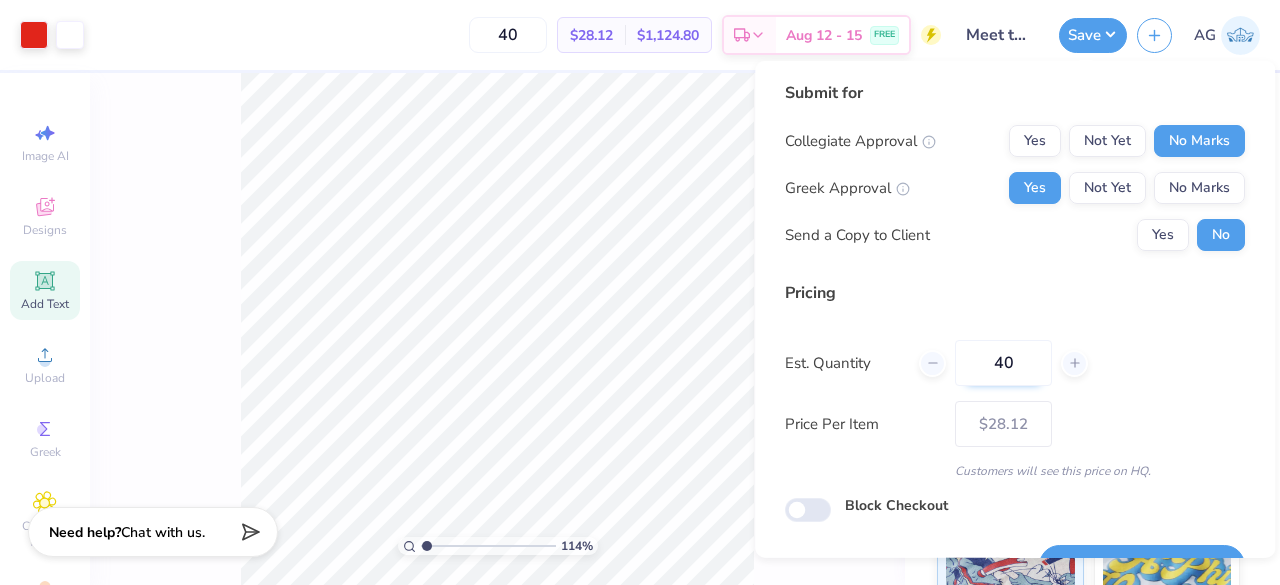 scroll, scrollTop: 46, scrollLeft: 0, axis: vertical 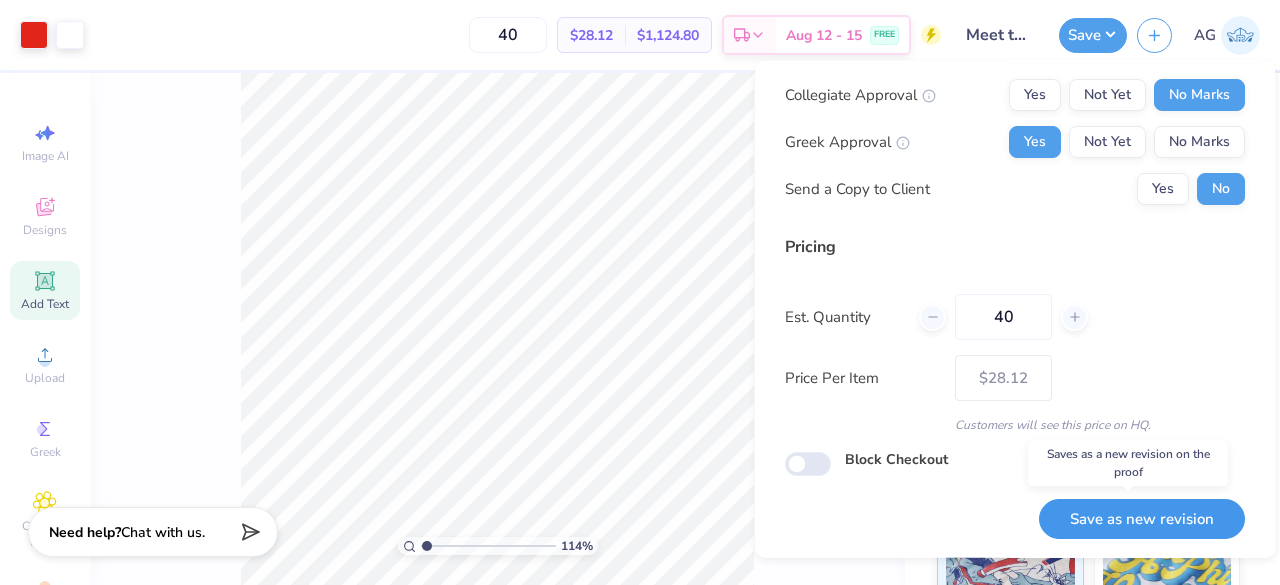 click on "Save as new revision" at bounding box center [1142, 518] 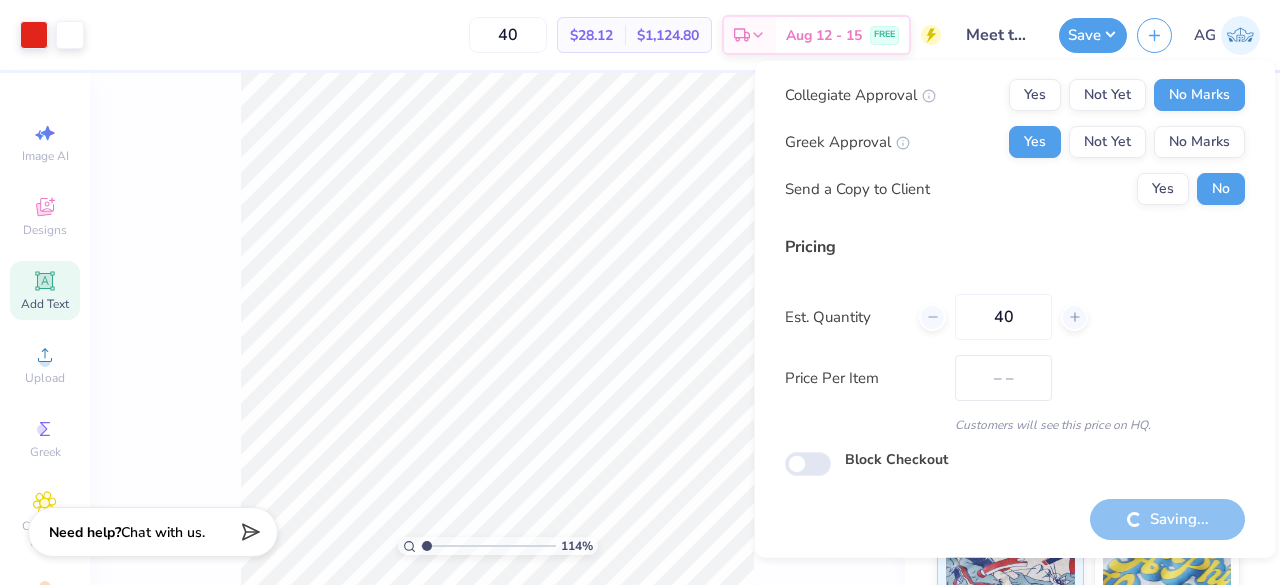 type on "$28.12" 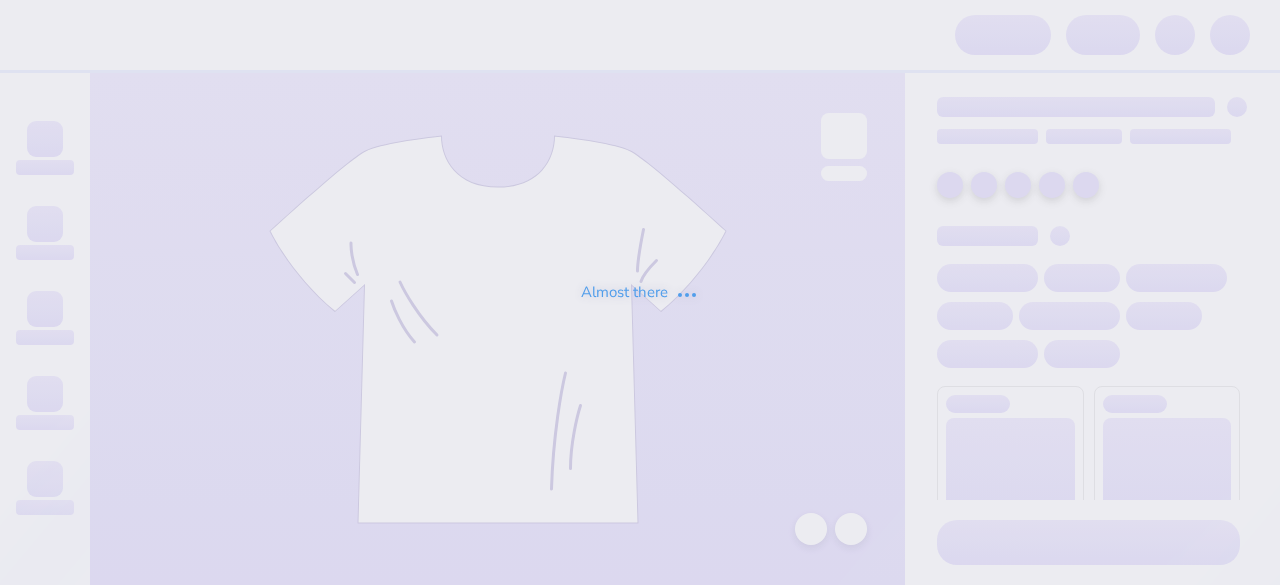scroll, scrollTop: 0, scrollLeft: 0, axis: both 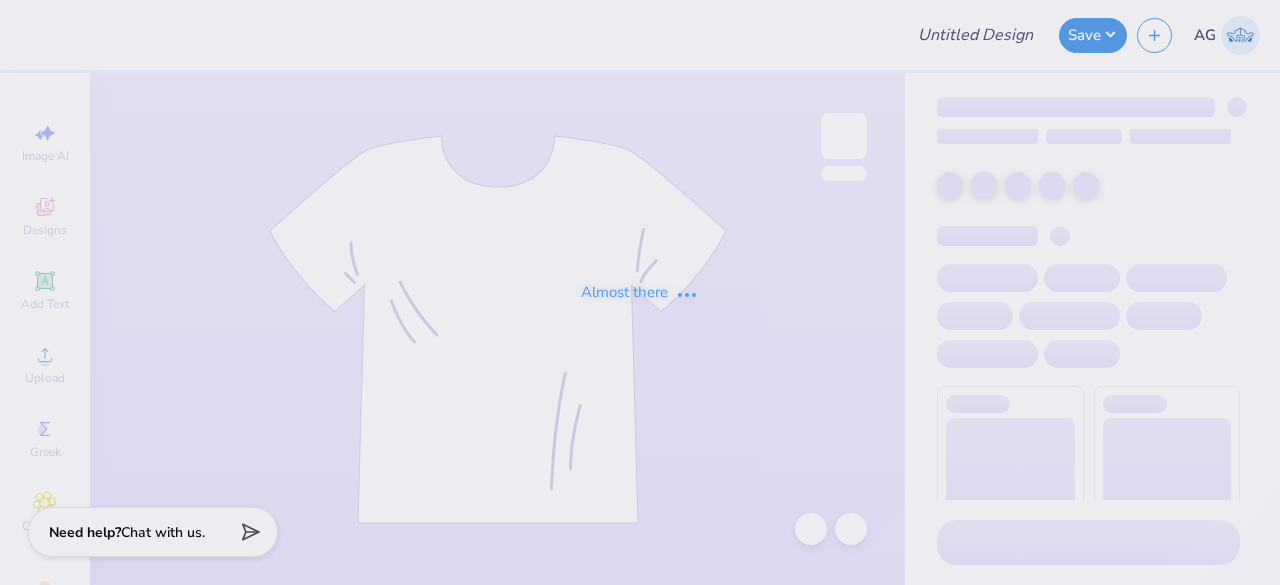 type on "Tees for Cancer Awareness LAU" 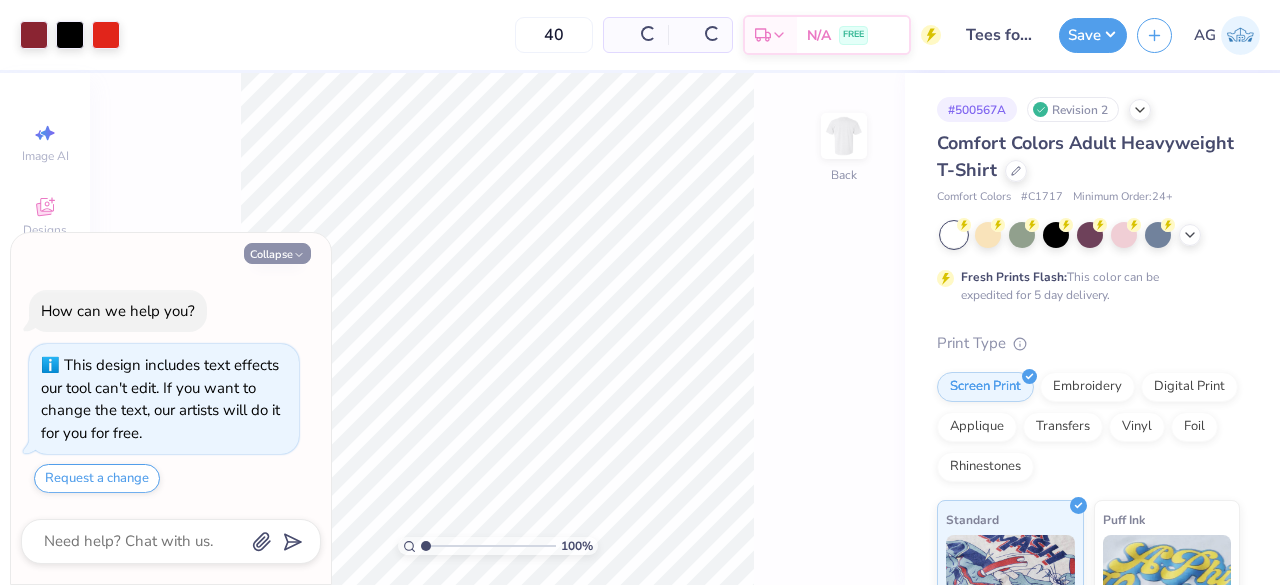 click on "Collapse" at bounding box center [277, 253] 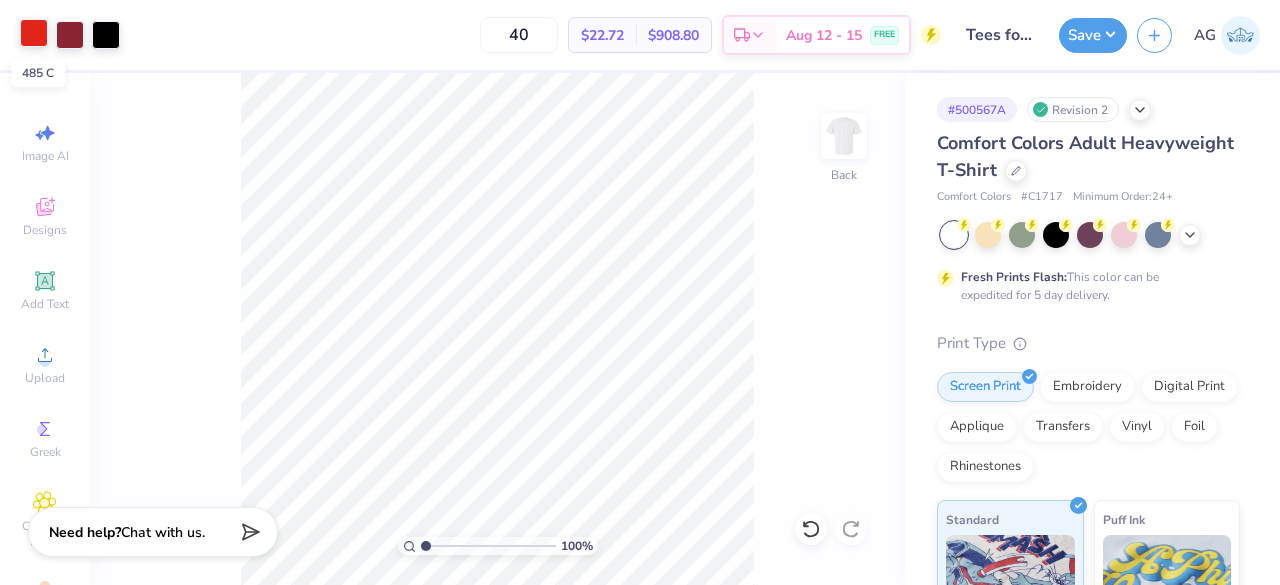 click at bounding box center [34, 33] 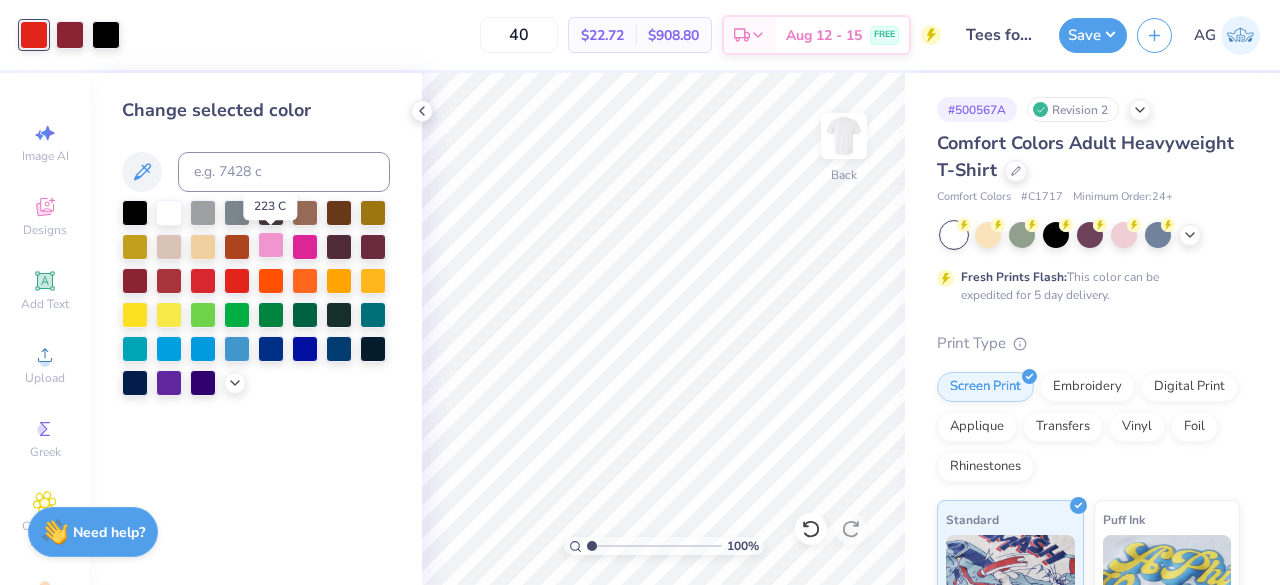 click at bounding box center (271, 245) 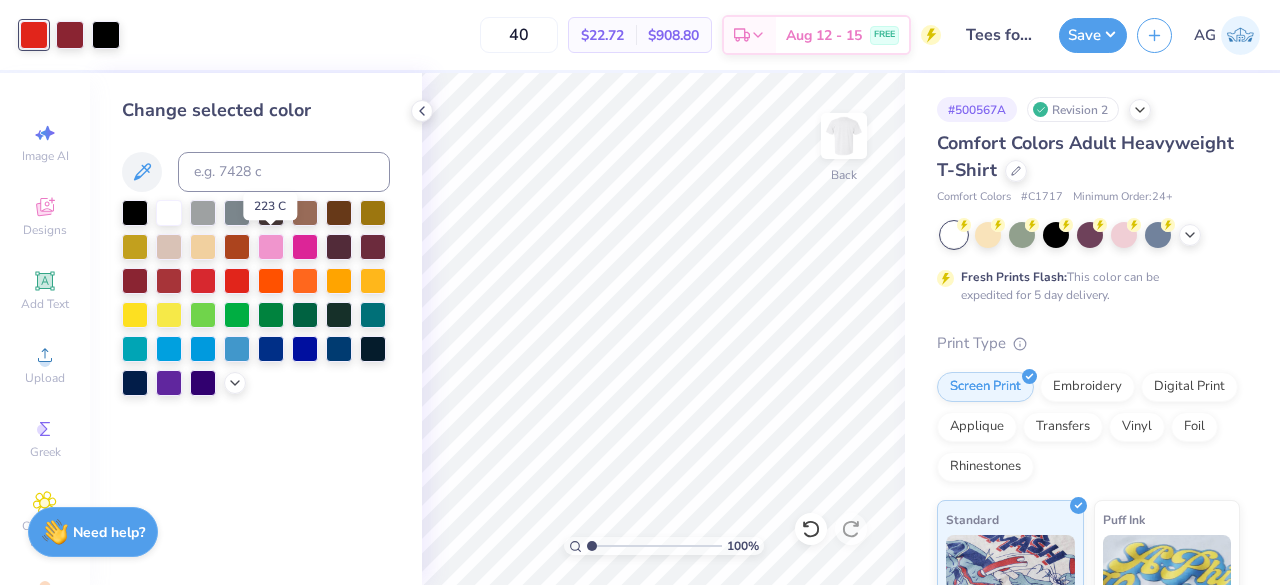 click at bounding box center (305, 247) 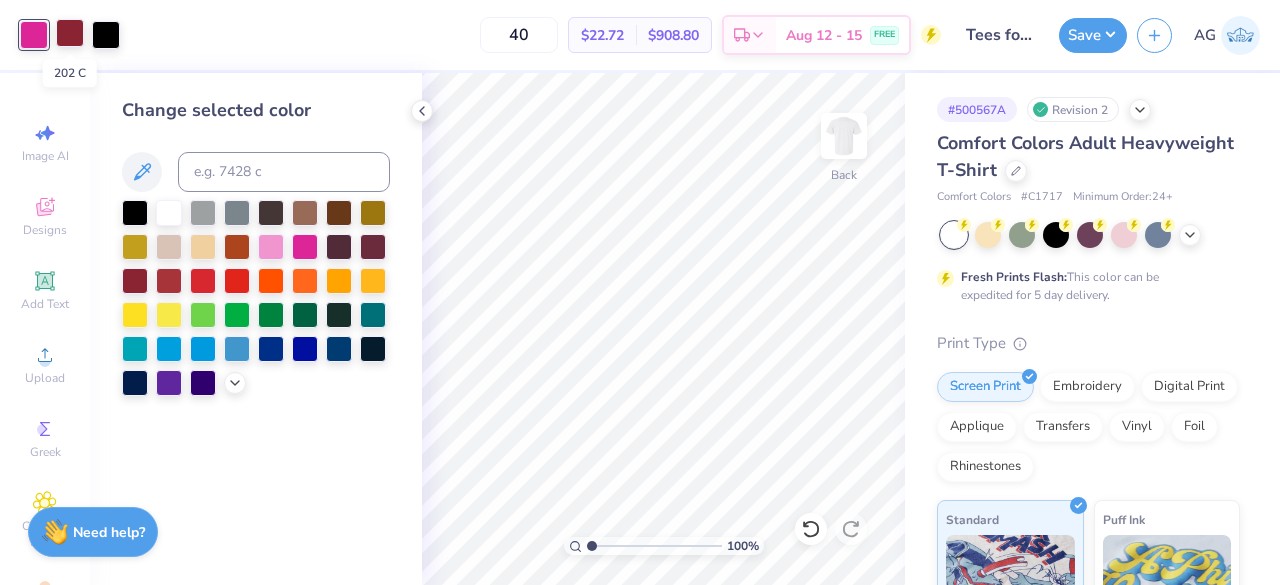 click at bounding box center (70, 33) 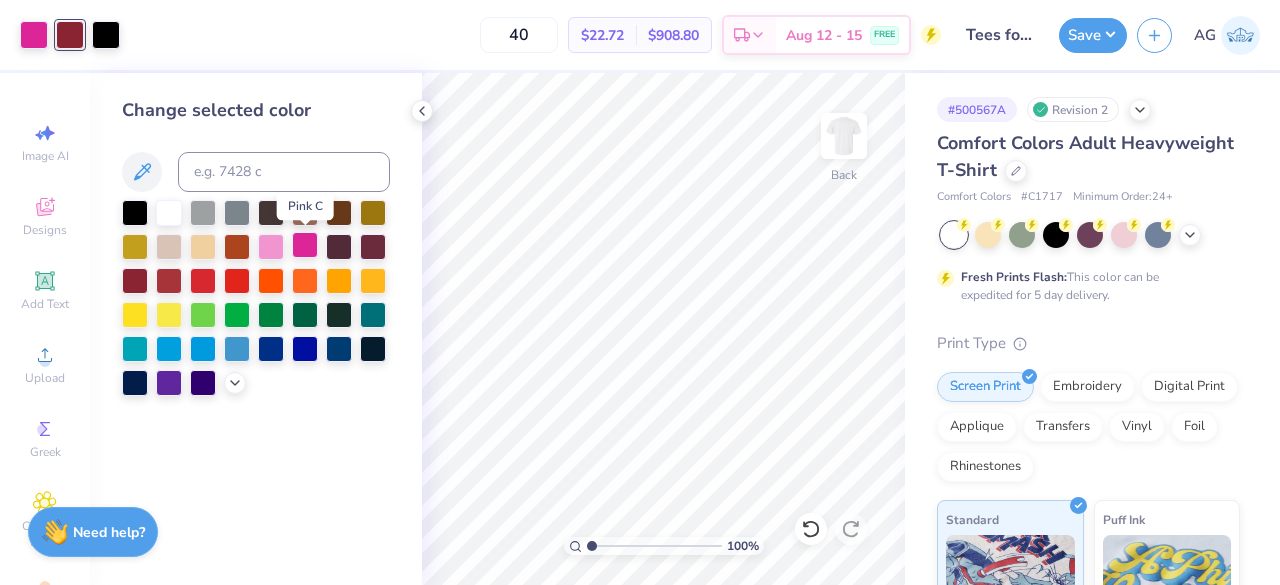 click at bounding box center (305, 245) 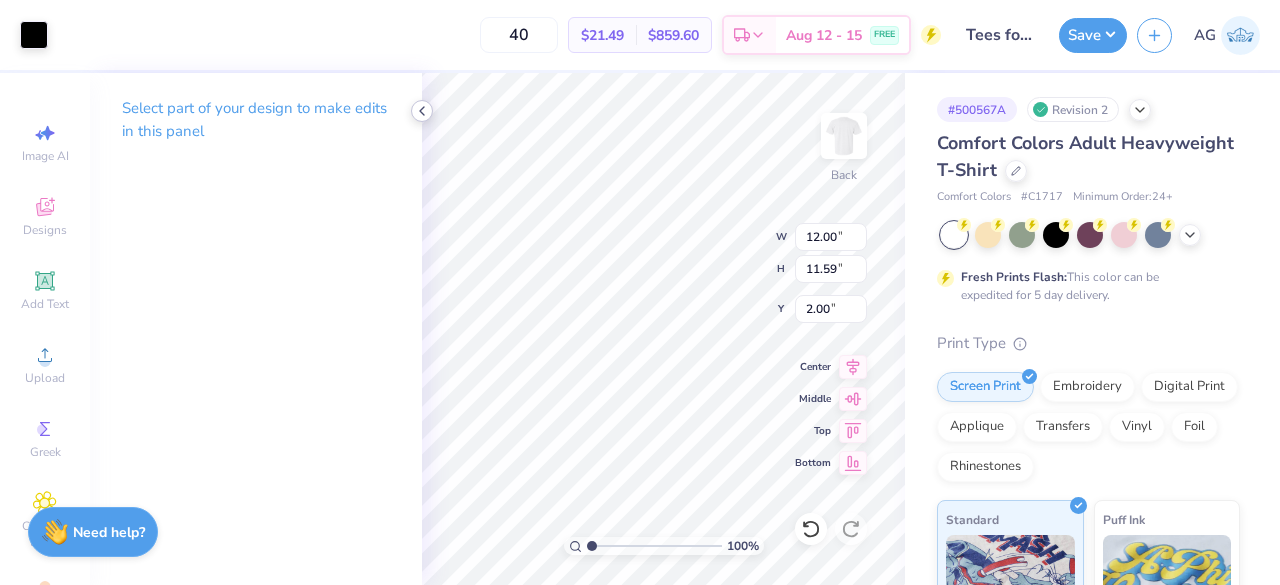 click on "Art colors 40 $21.49 Per Item $859.60 Total Est.  Delivery Aug 12 - 15 FREE Design Title Tees for Cancer Awareness LAU Save AG Image AI Designs Add Text Upload Greek Clipart & logos Decorate Select part of your design to make edits in this panel 100  % Back W 12.00 12.00 " H 11.59 11.59 " Y 2.00 2.00 " Center Middle Top Bottom # 500567A Revision 2 Comfort Colors Adult Heavyweight T-Shirt Comfort Colors # C1717 Minimum Order:  24 +   Fresh Prints Flash:  This color can be expedited for 5 day delivery. Print Type Screen Print Embroidery Digital Print Applique Transfers Vinyl Foil Rhinestones Standard Puff Ink Neon Ink Metallic & Glitter Ink Glow in the Dark Ink Water based Ink Need help?  Chat with us." at bounding box center (640, 292) 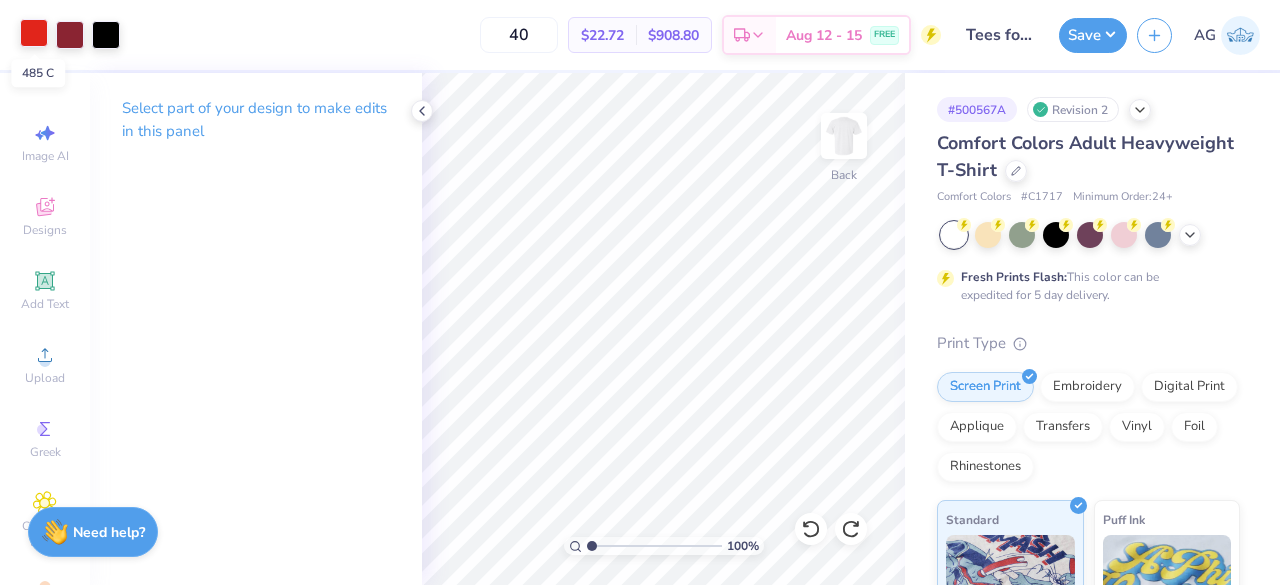 click at bounding box center [34, 33] 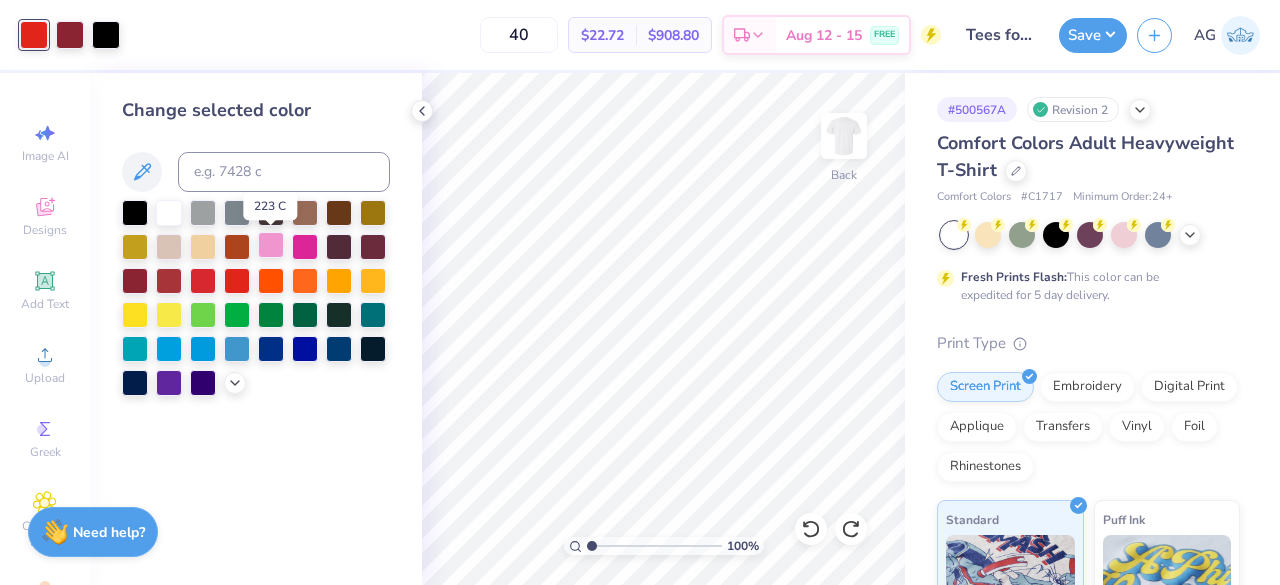 click at bounding box center (271, 245) 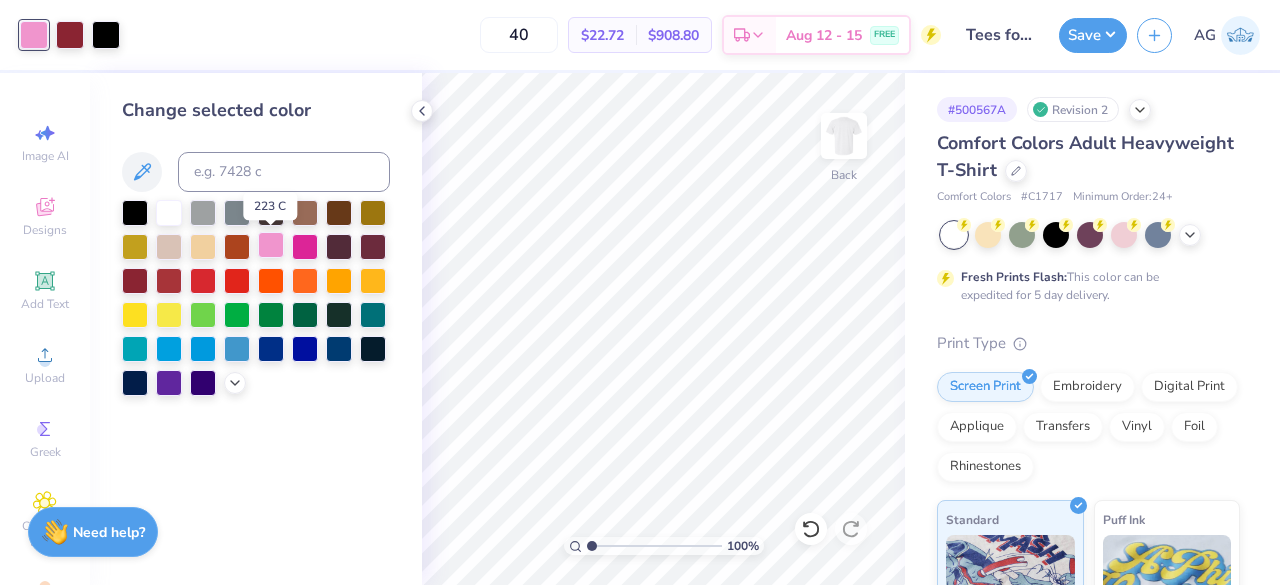 click at bounding box center (271, 245) 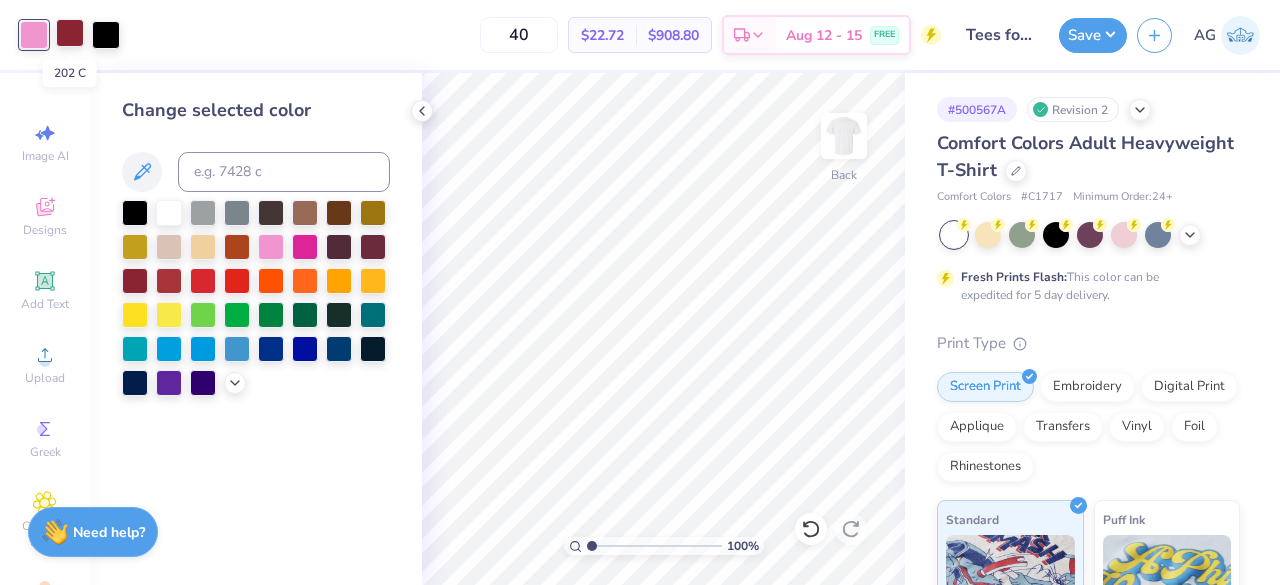 click at bounding box center (70, 33) 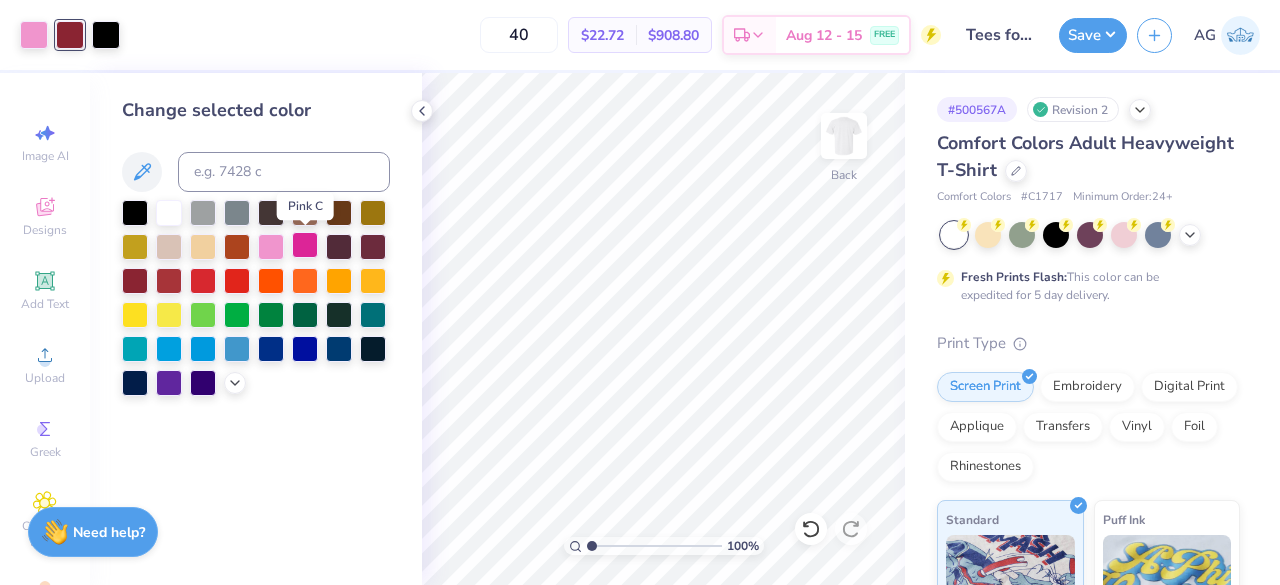 click at bounding box center [305, 245] 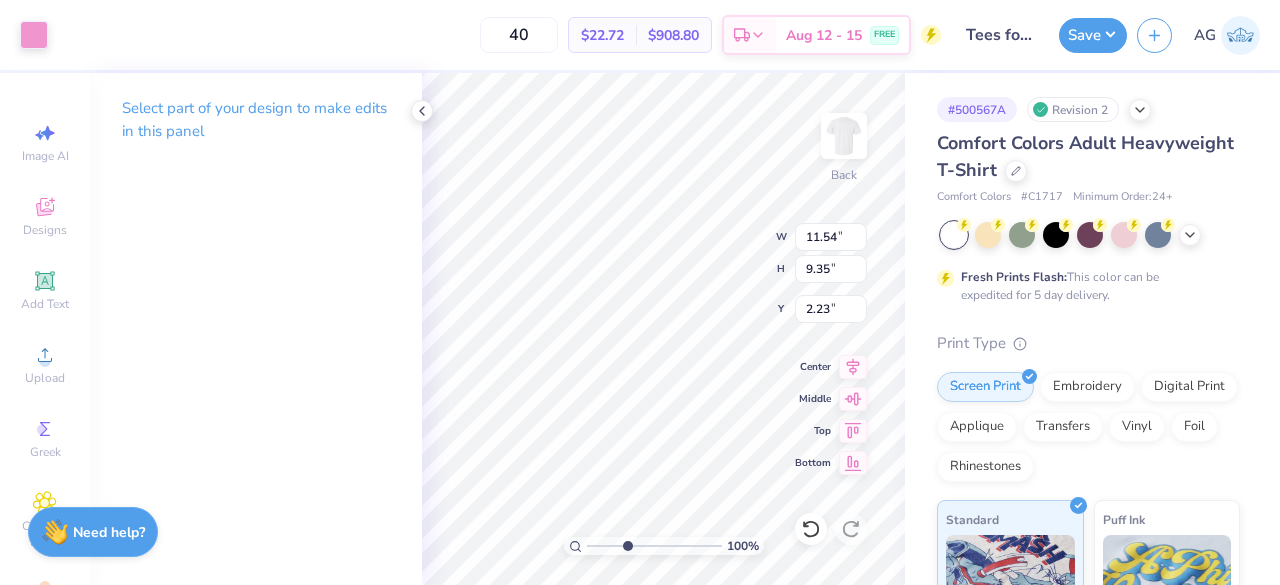 click at bounding box center (654, 546) 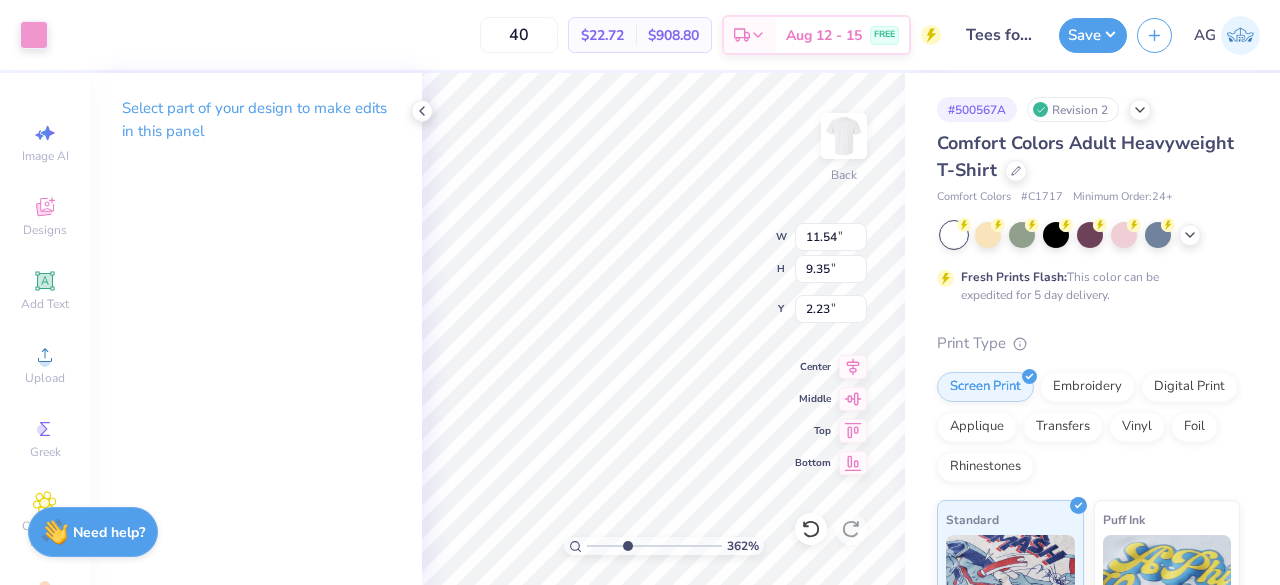 click at bounding box center [654, 546] 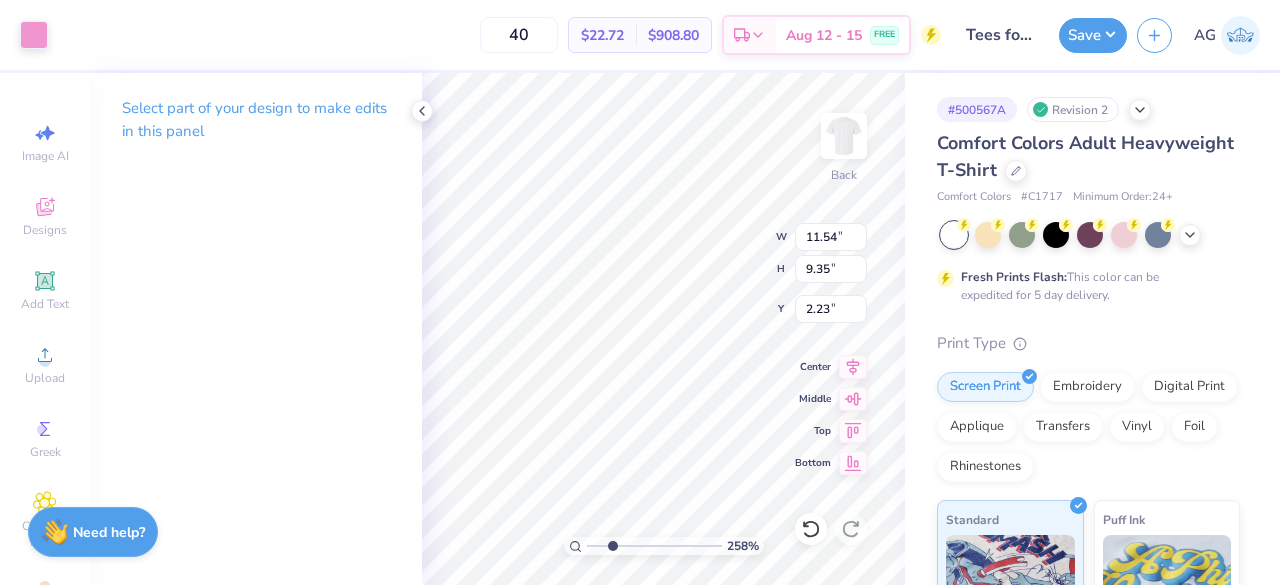 type on "2.08" 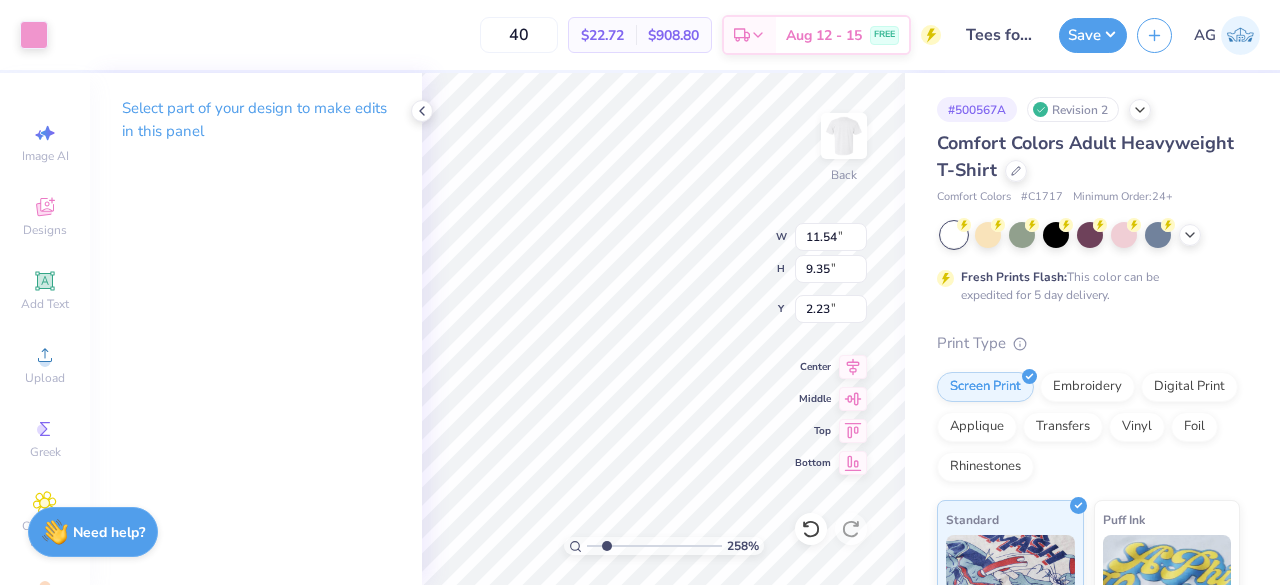 click at bounding box center [654, 546] 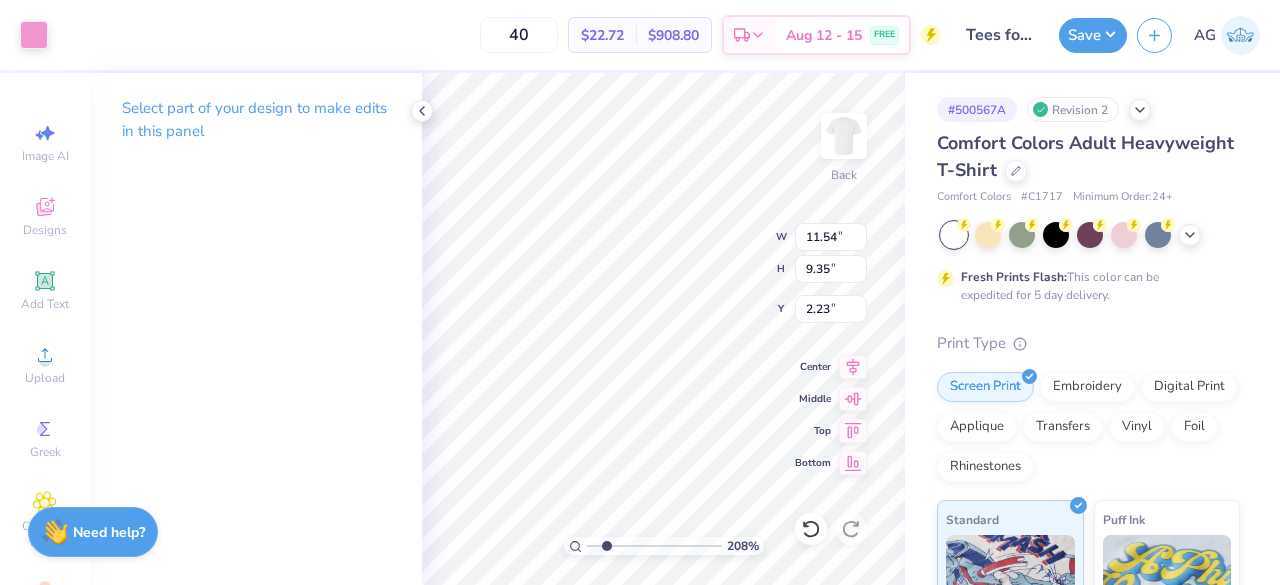 type on "12.00" 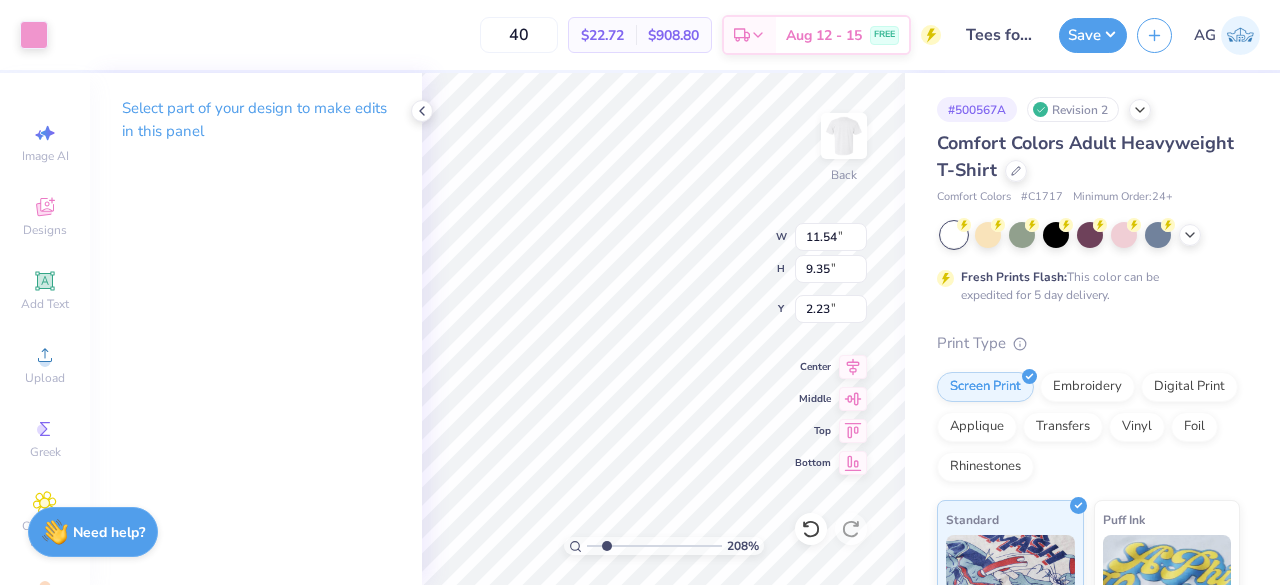 type on "11.59" 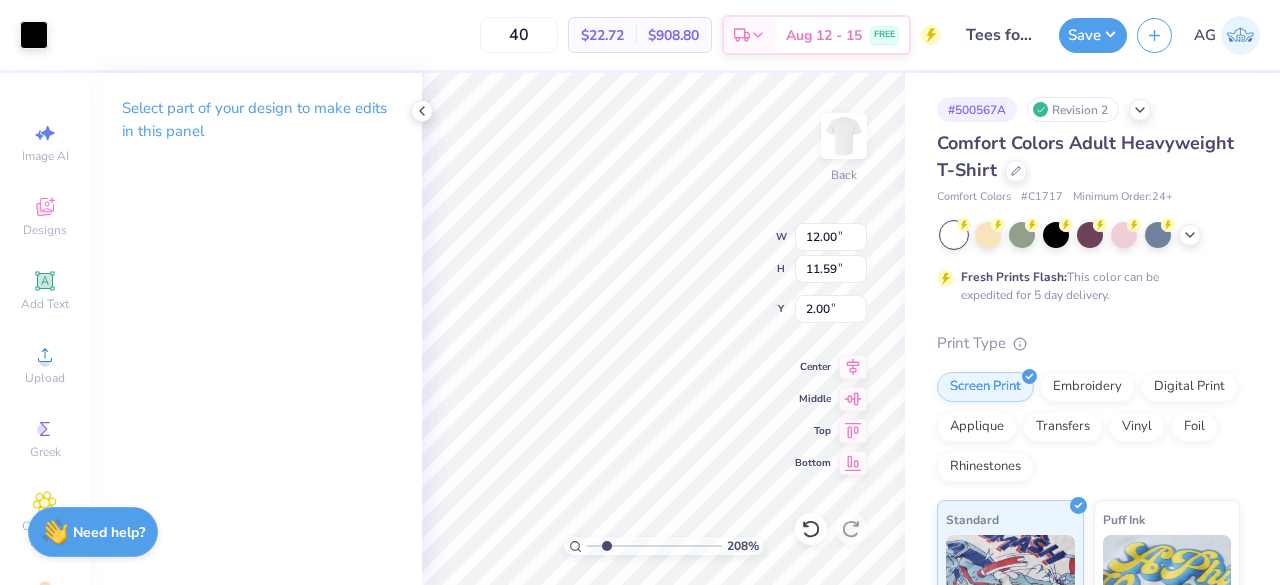 click at bounding box center (654, 546) 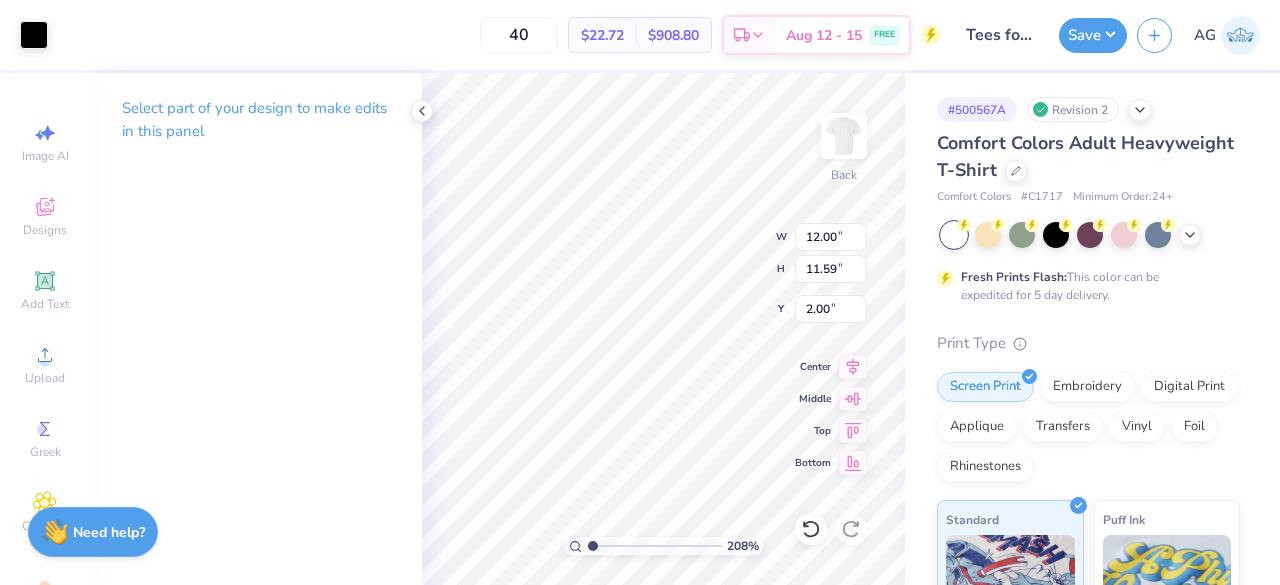 type on "1" 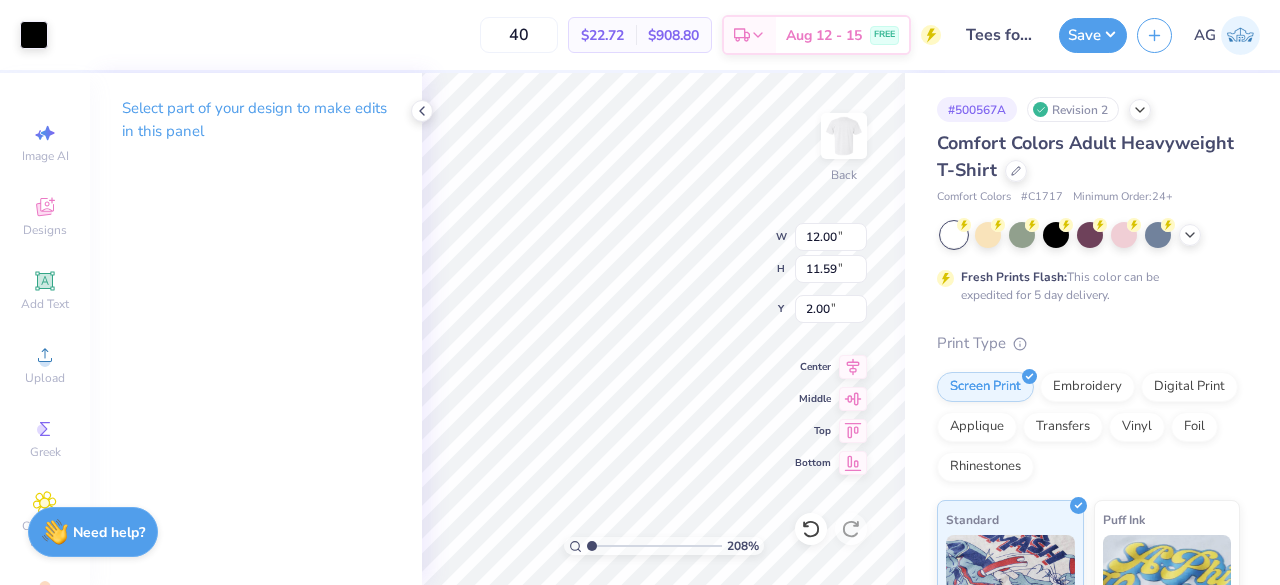 click at bounding box center (654, 546) 